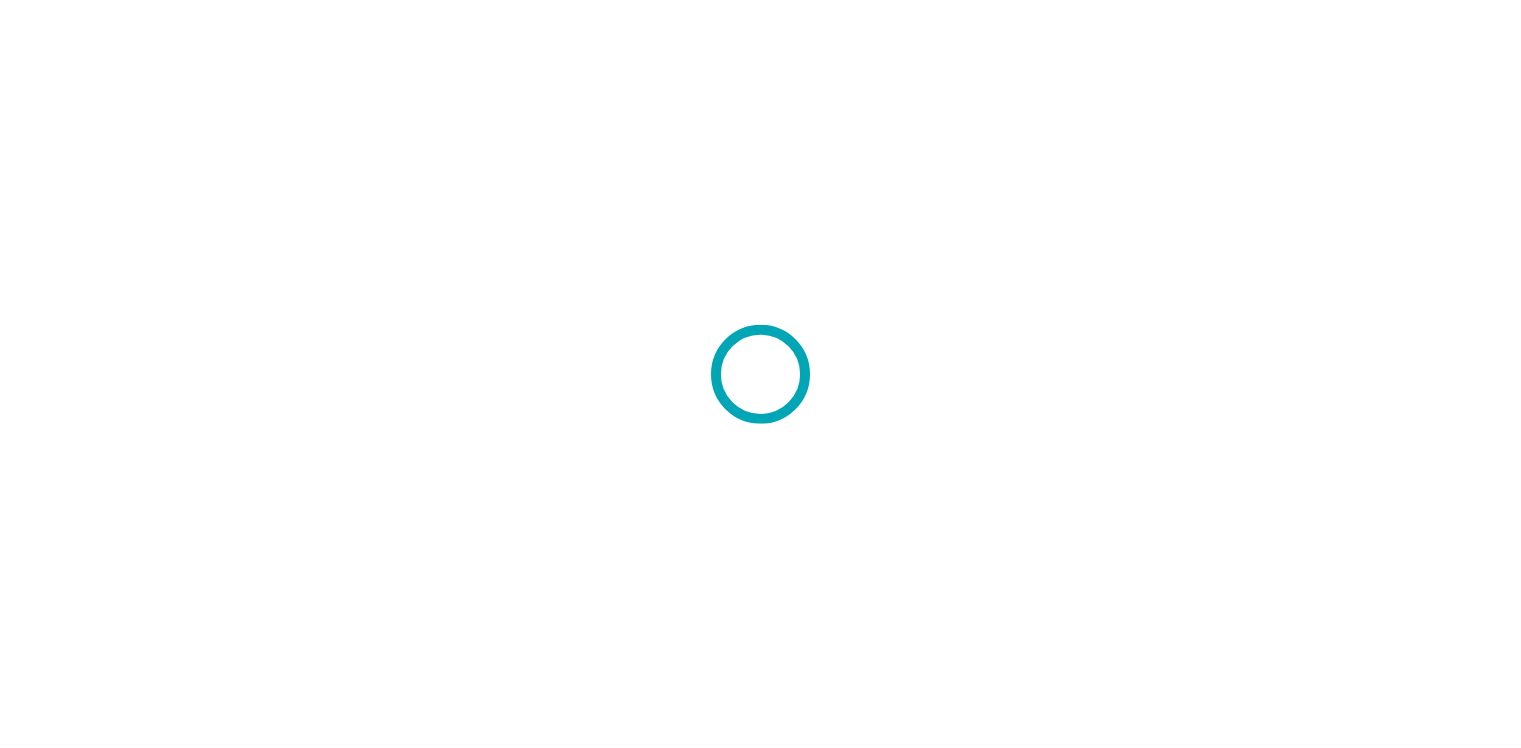 scroll, scrollTop: 0, scrollLeft: 0, axis: both 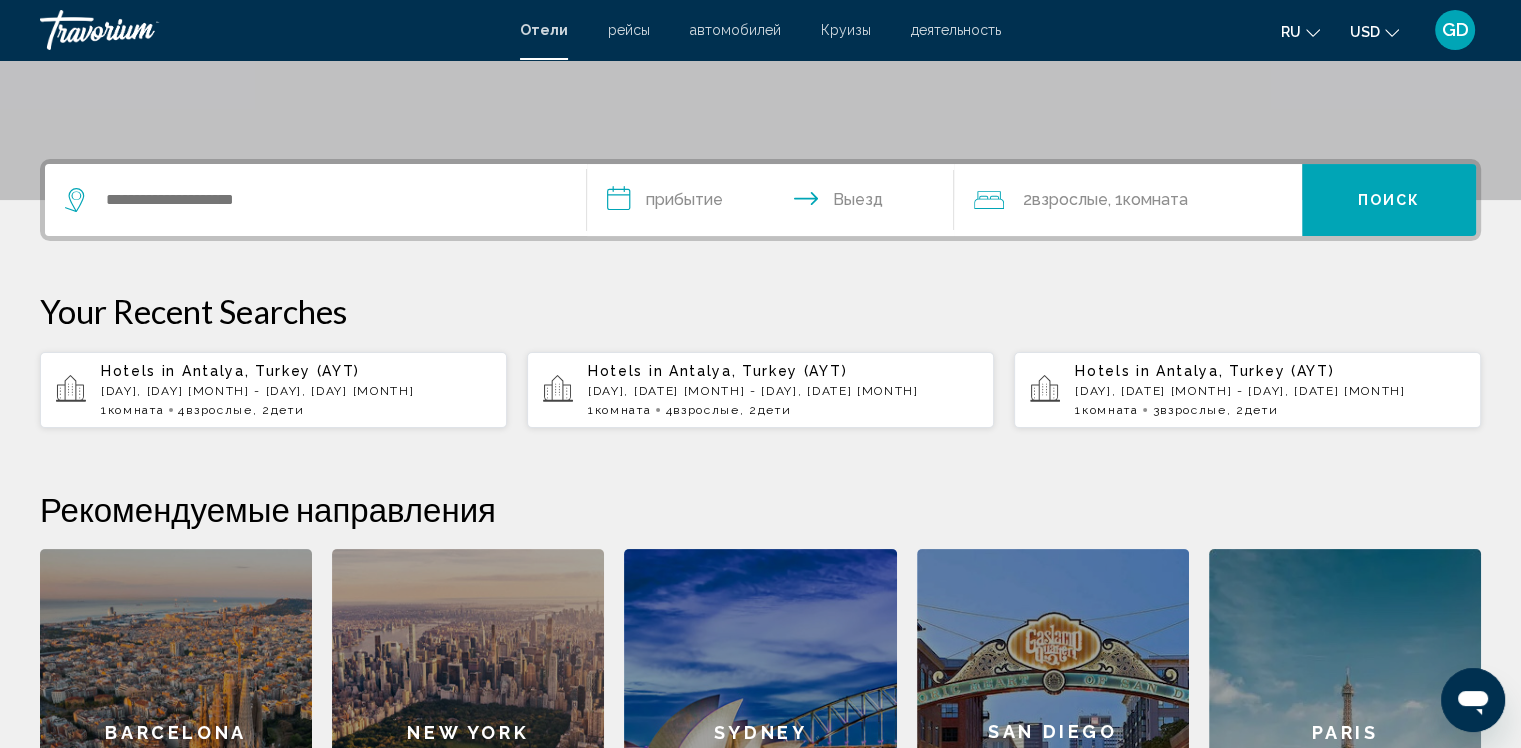 click on "[DAY], [DATE] [MONTH] - [DAY], [DATE] [MONTH]" at bounding box center (783, 391) 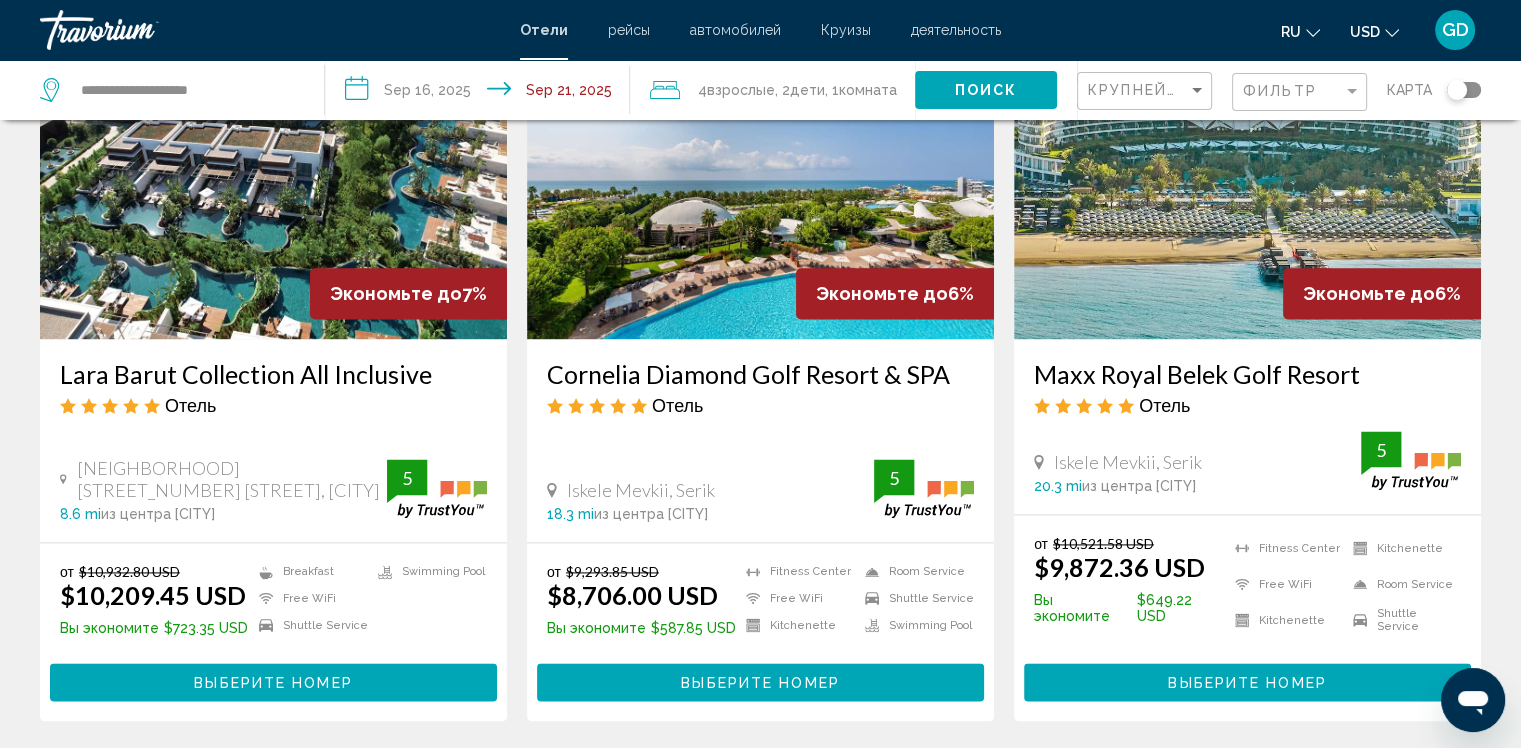 scroll, scrollTop: 2510, scrollLeft: 0, axis: vertical 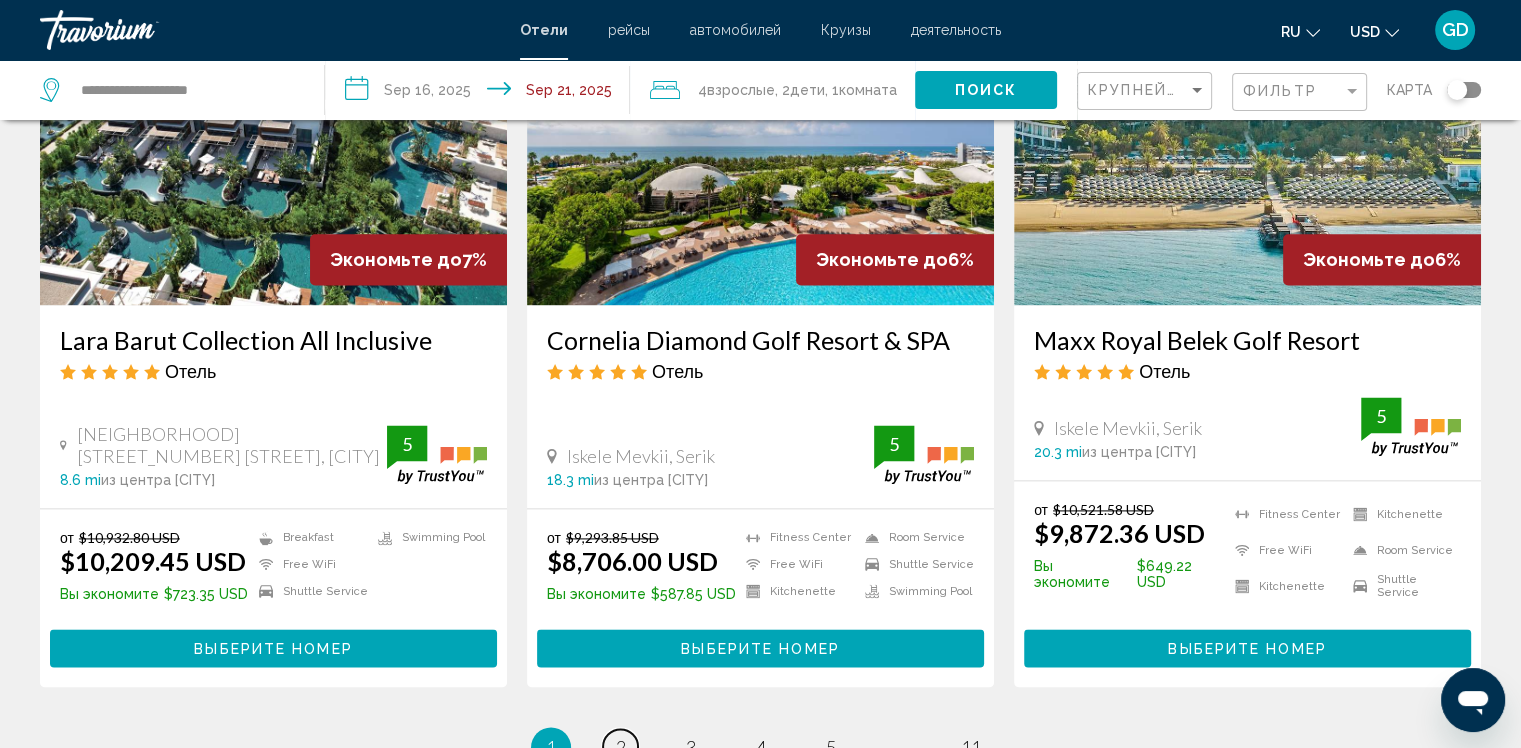 click on "2" at bounding box center (621, 747) 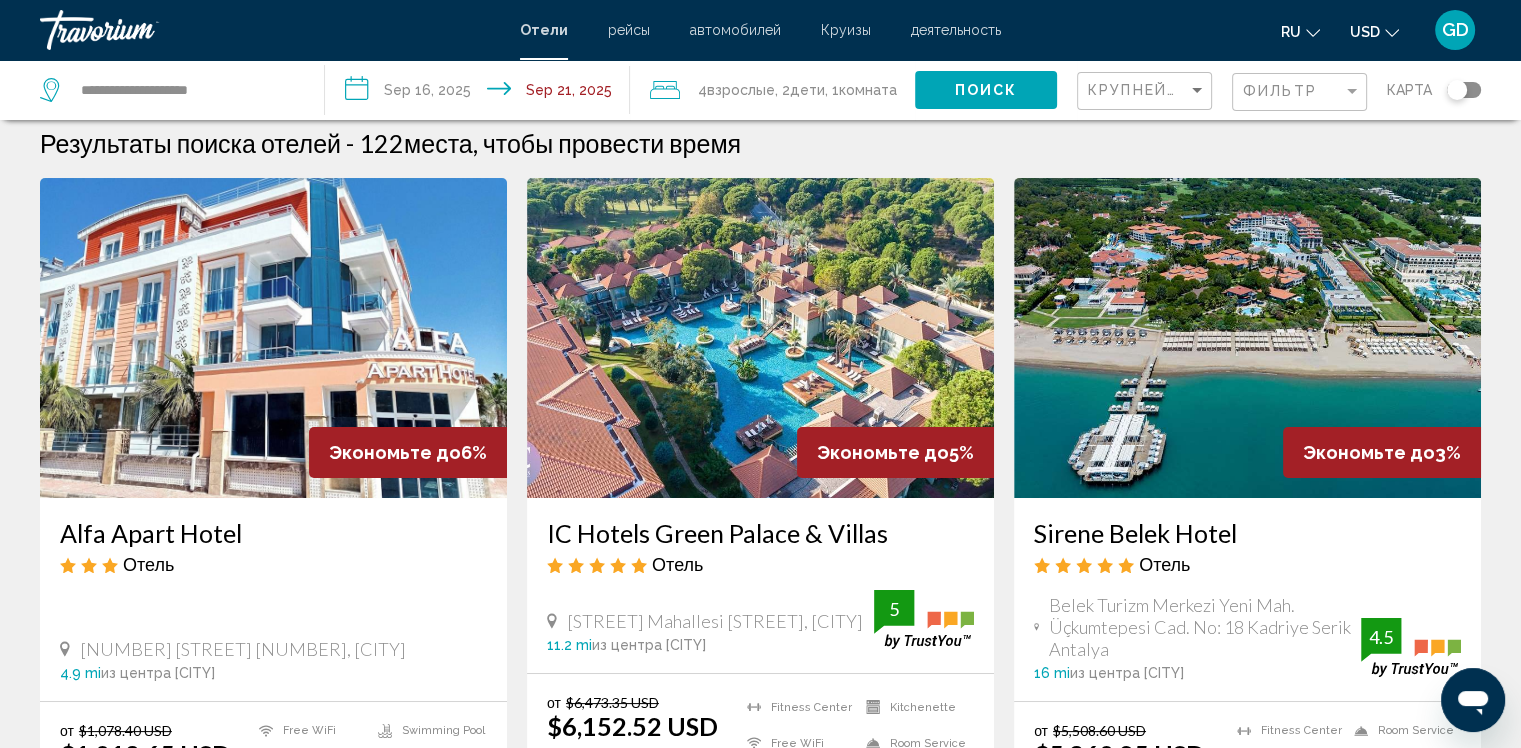 scroll, scrollTop: 0, scrollLeft: 0, axis: both 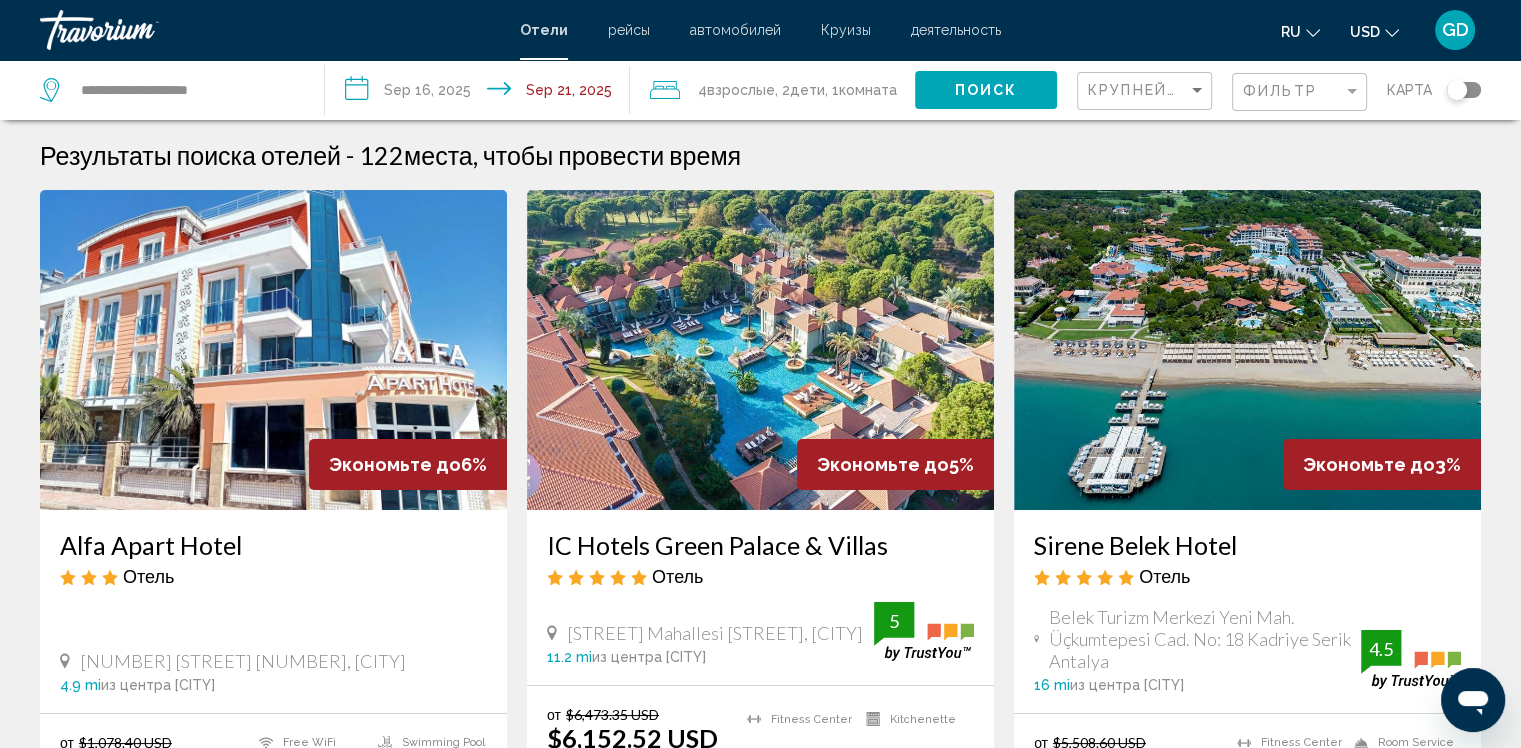 click on "**********" at bounding box center [481, 93] 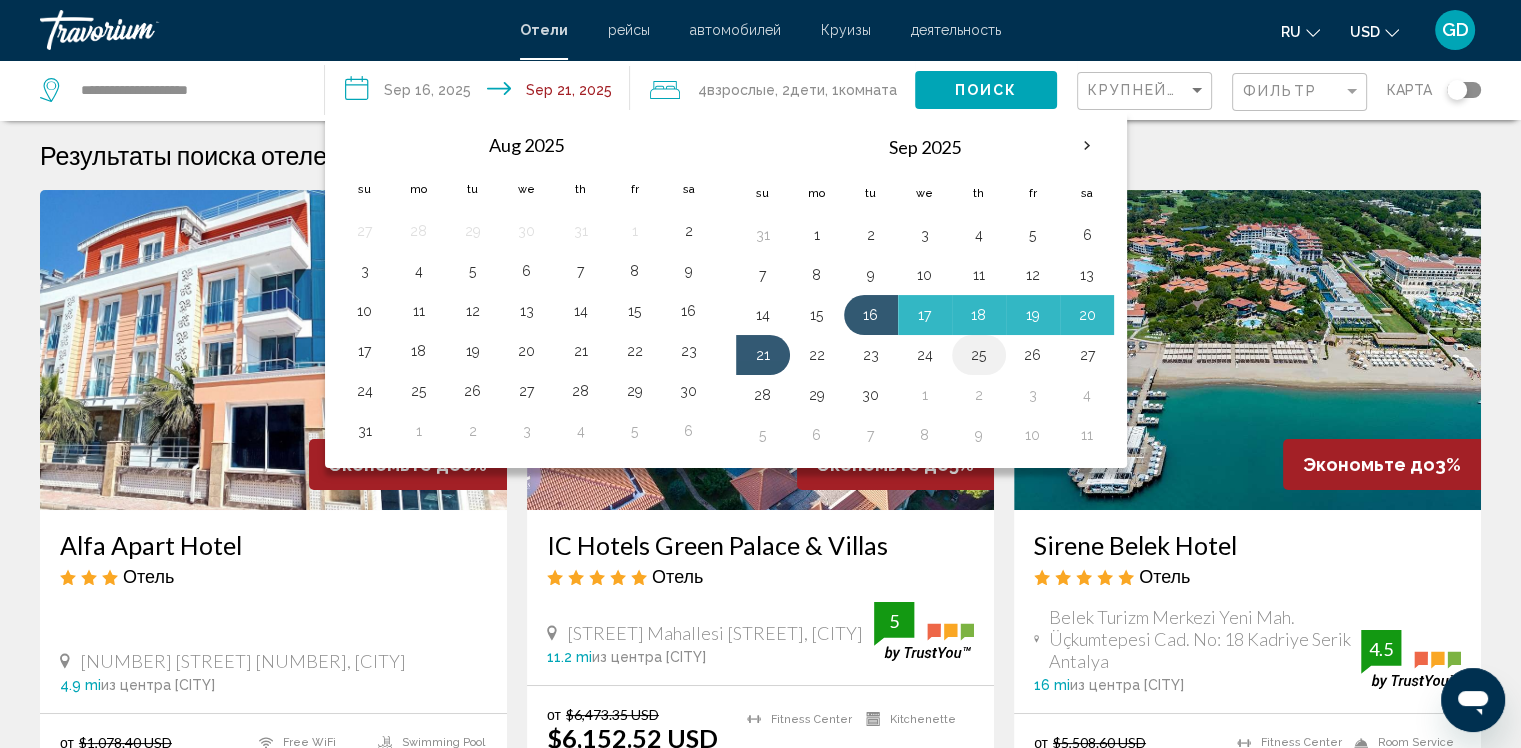 click on "25" at bounding box center (979, 355) 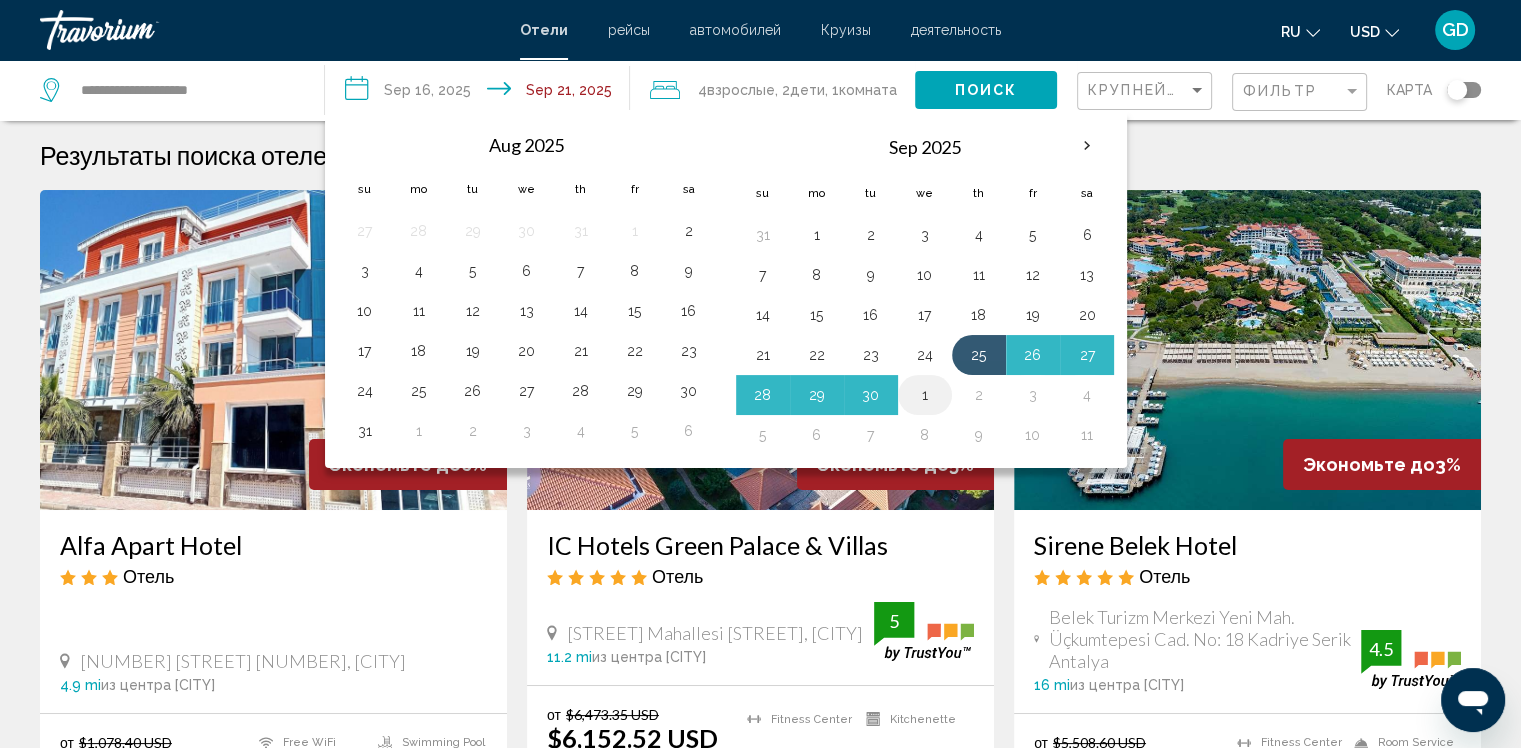 click on "1" at bounding box center (925, 395) 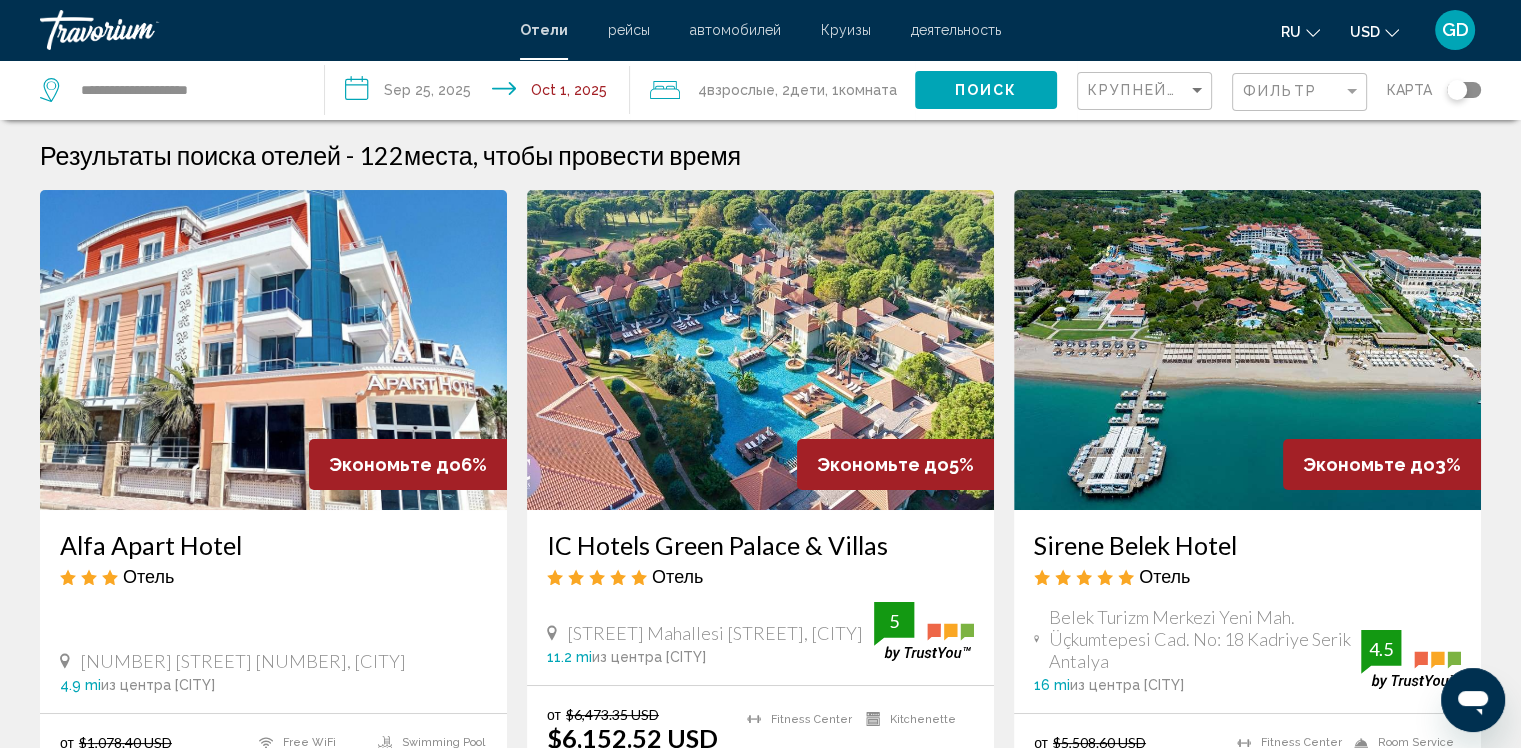 click on "Поиск" 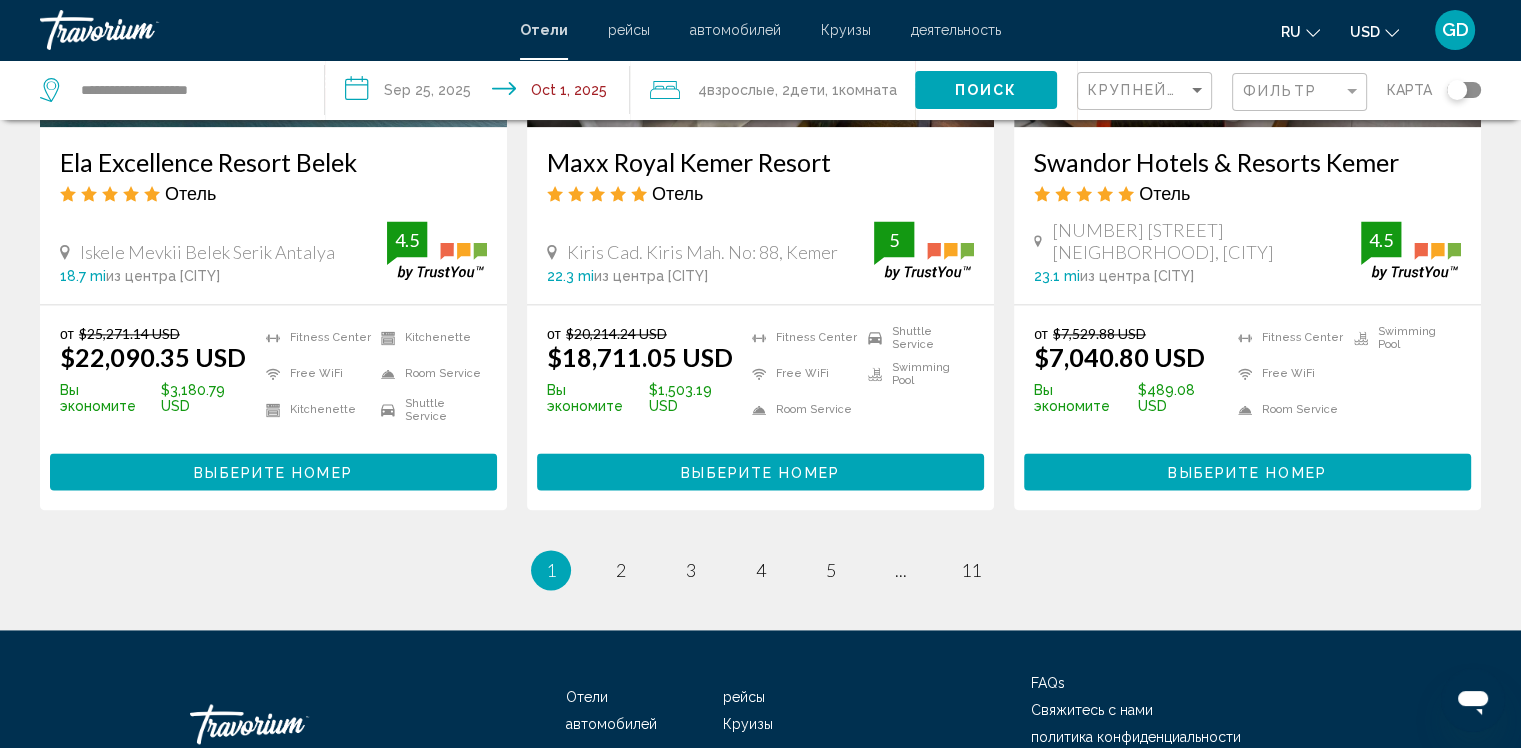scroll, scrollTop: 2711, scrollLeft: 0, axis: vertical 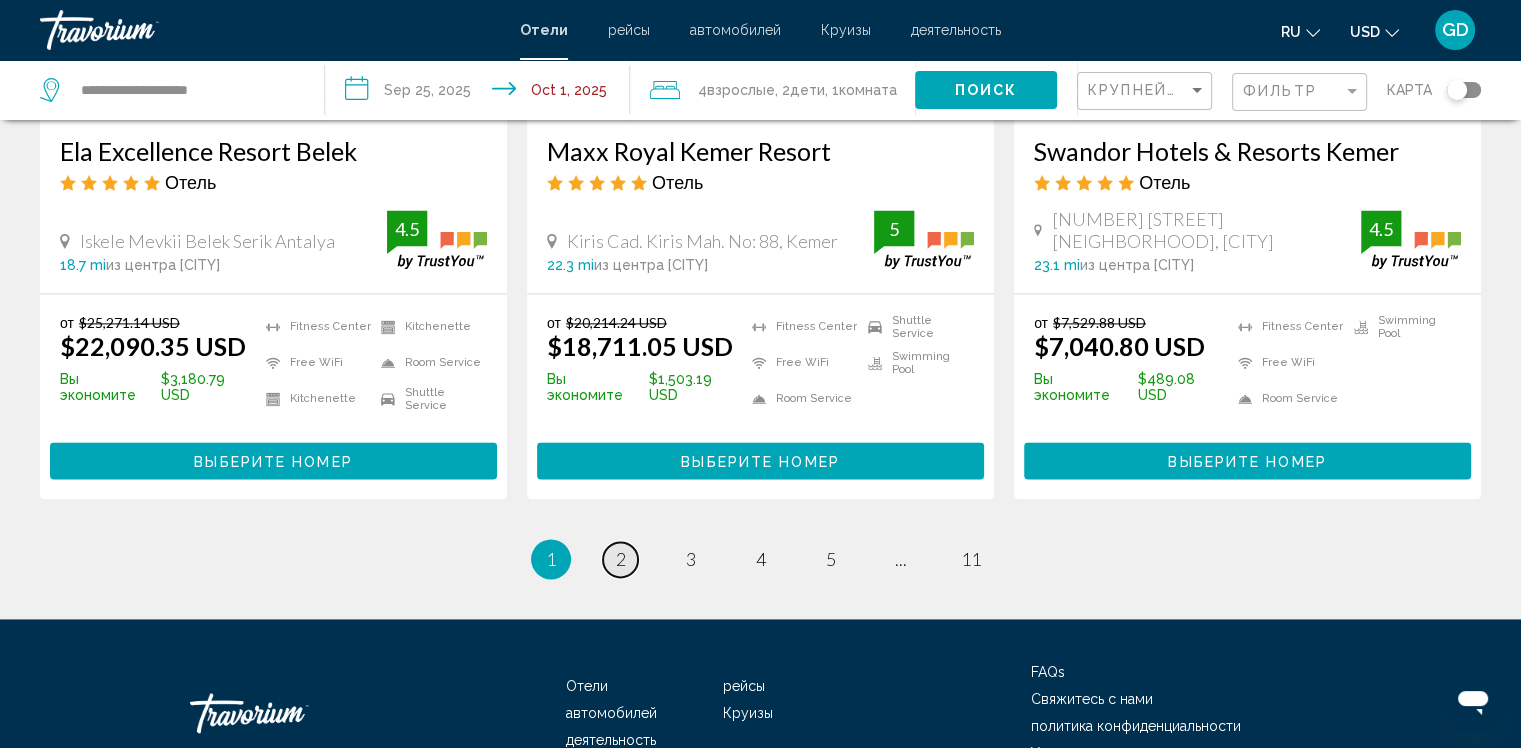 click on "page  2" at bounding box center (620, 559) 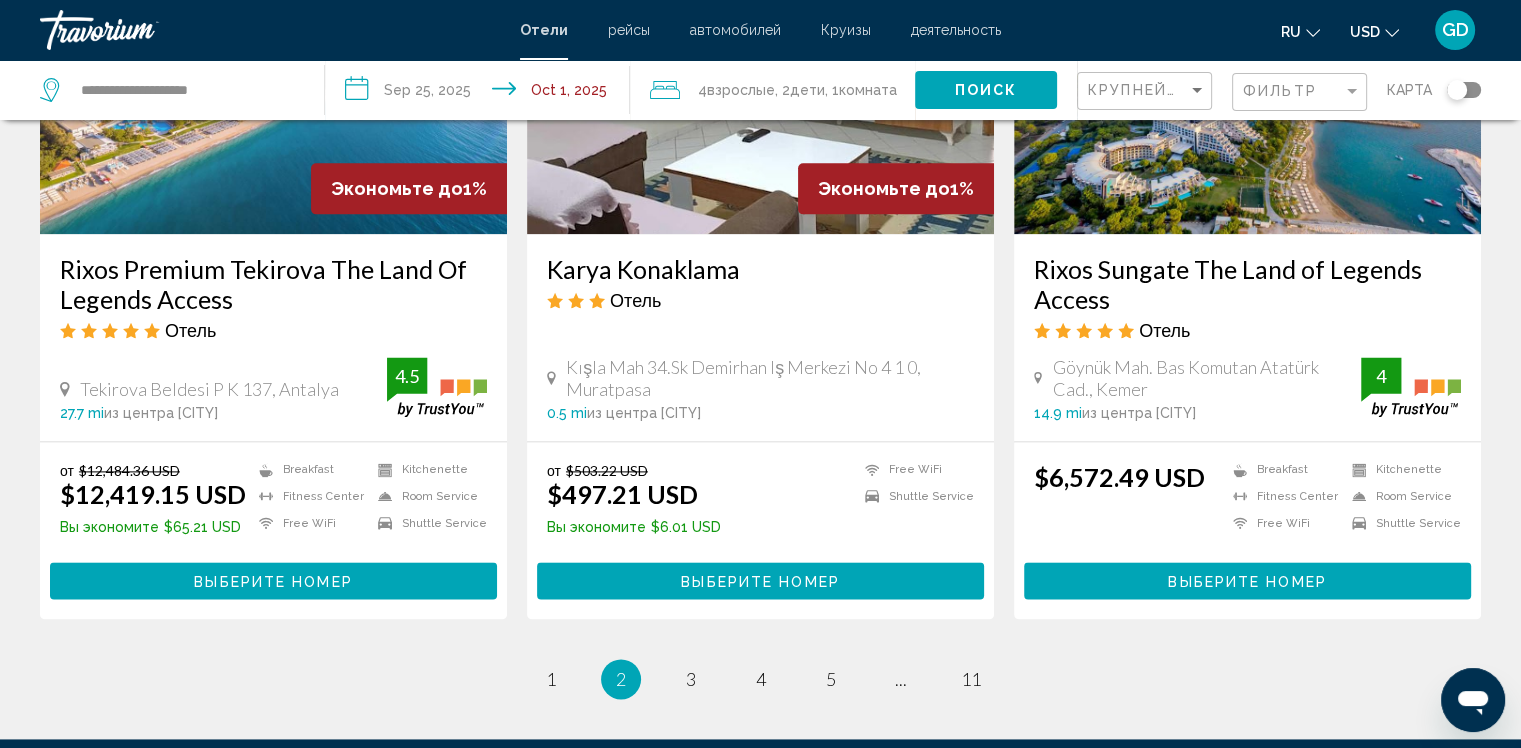 scroll, scrollTop: 2700, scrollLeft: 0, axis: vertical 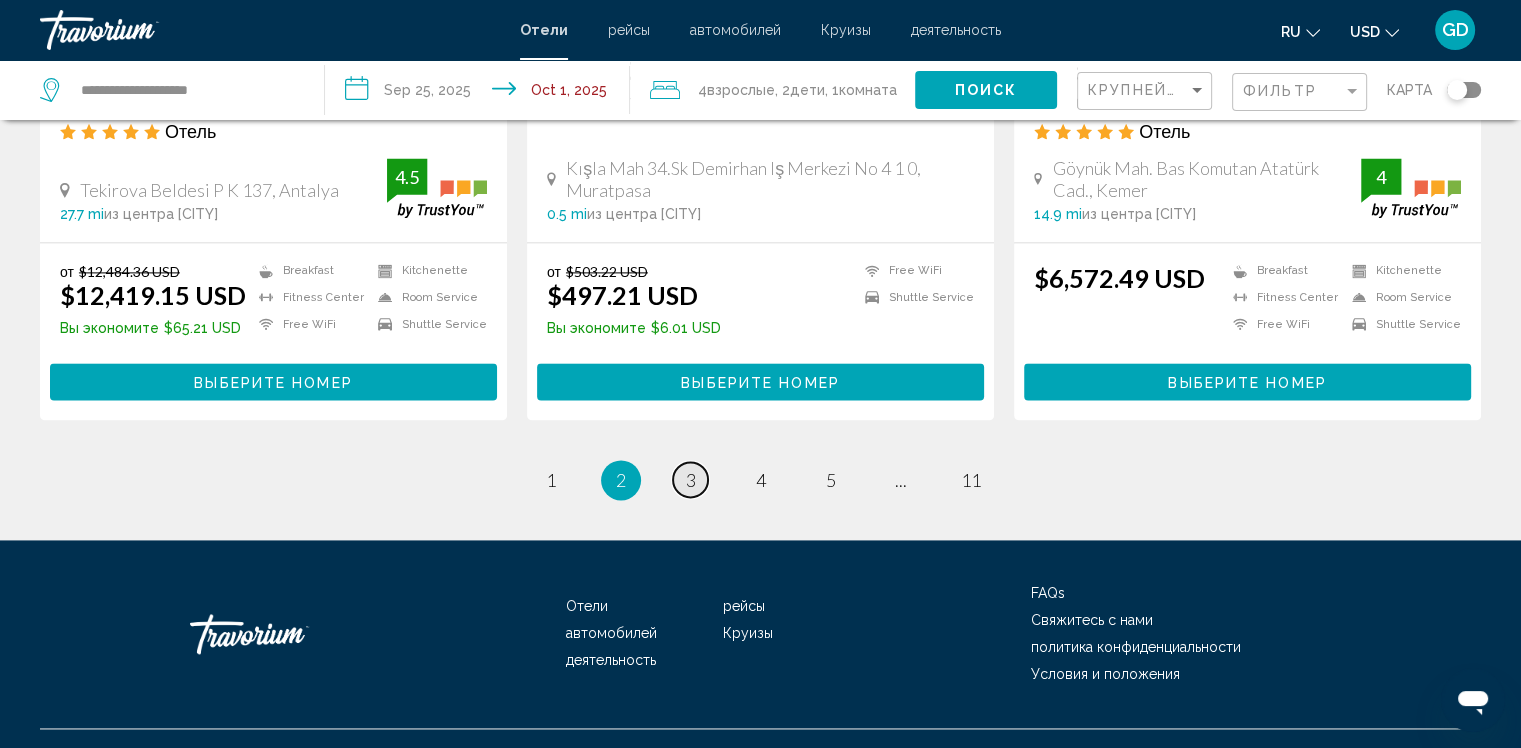 click on "3" at bounding box center (691, 480) 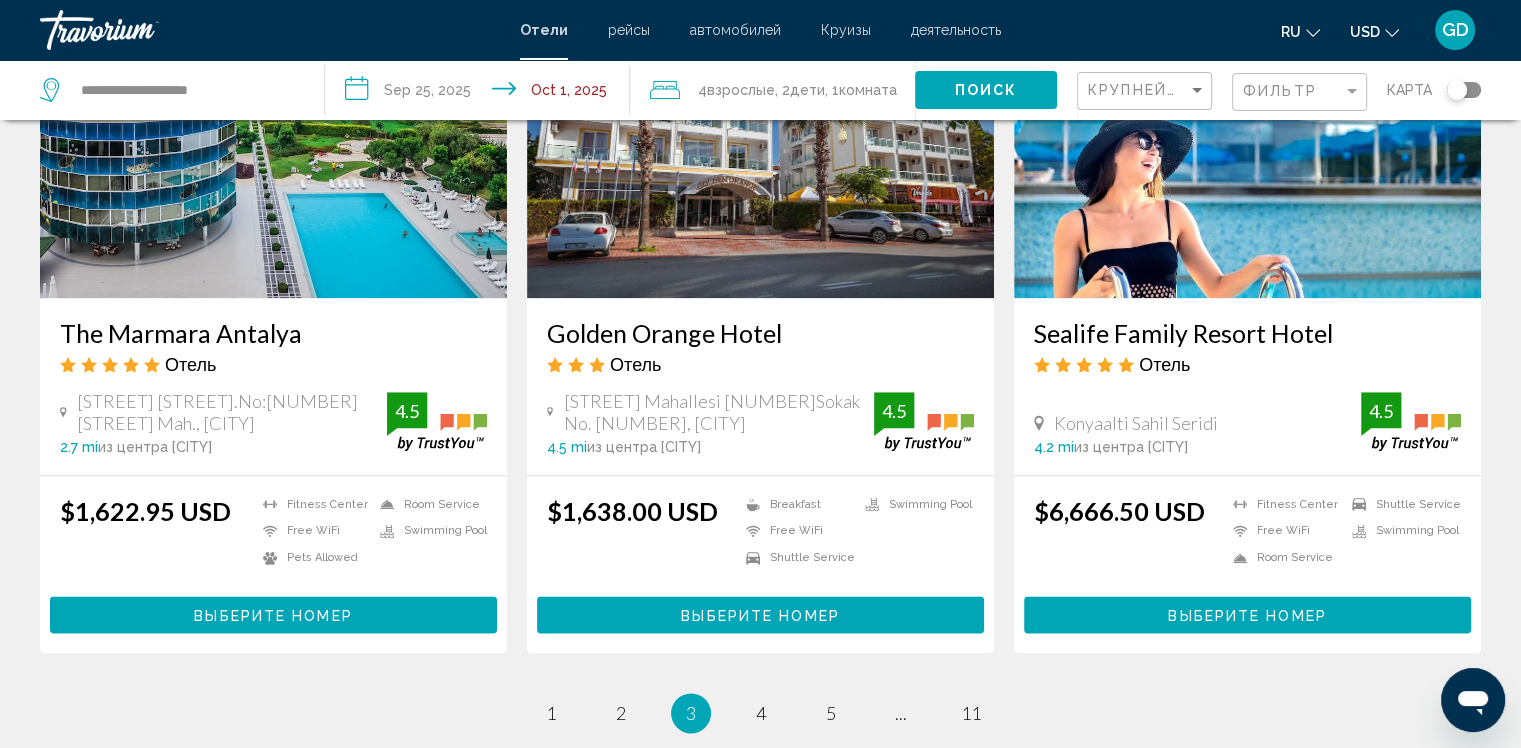 scroll, scrollTop: 2500, scrollLeft: 0, axis: vertical 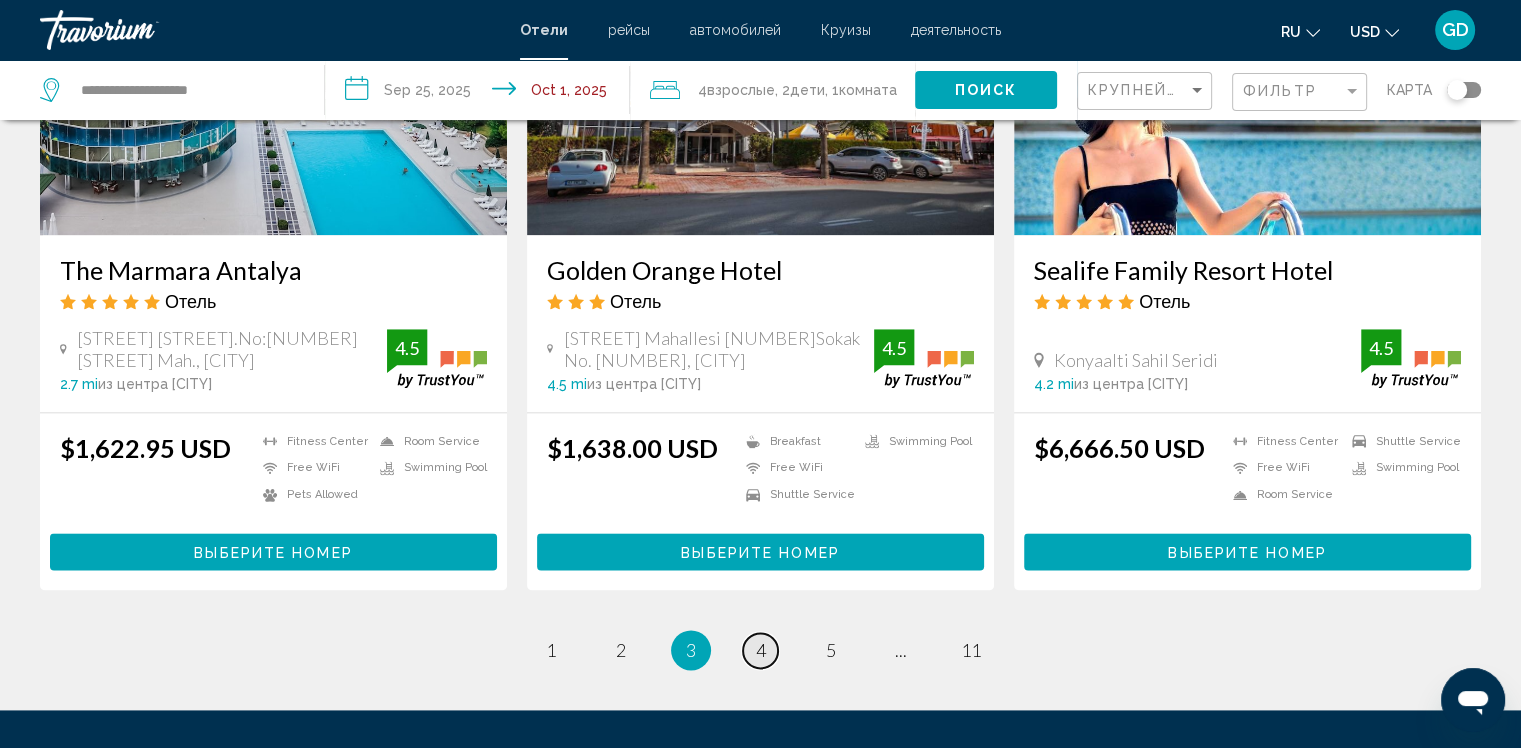 click on "4" at bounding box center [761, 650] 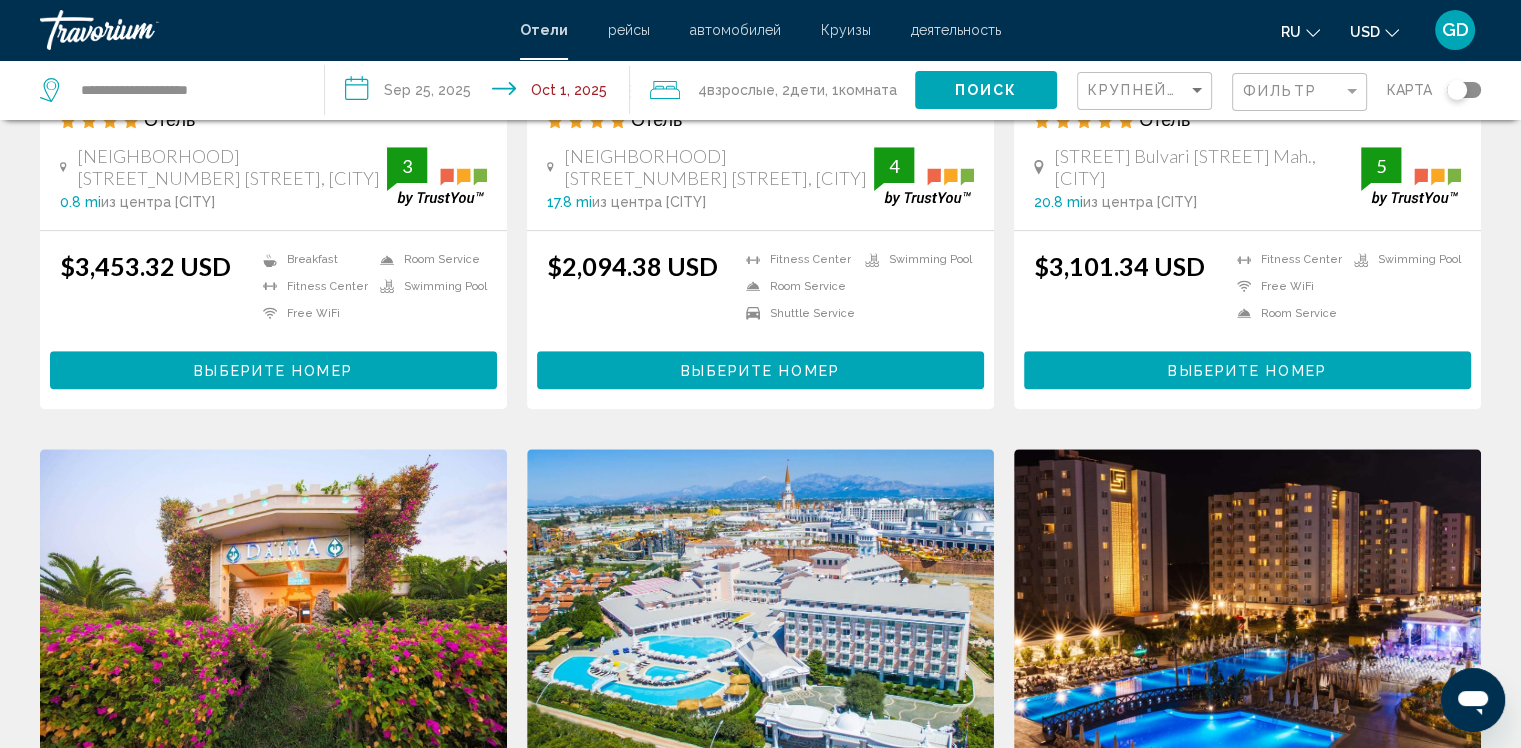 scroll, scrollTop: 1200, scrollLeft: 0, axis: vertical 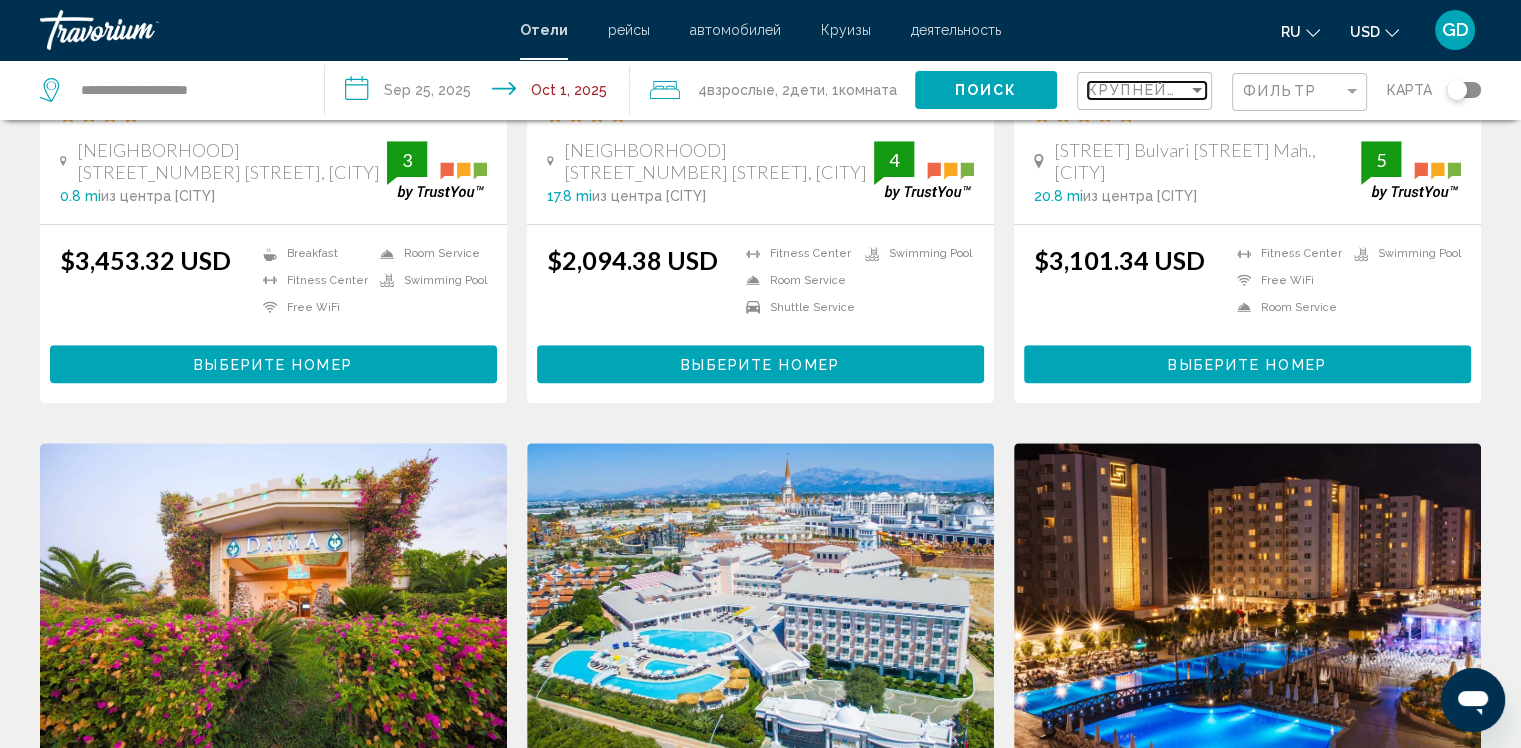 click on "Крупнейшие сбережения" at bounding box center (1207, 90) 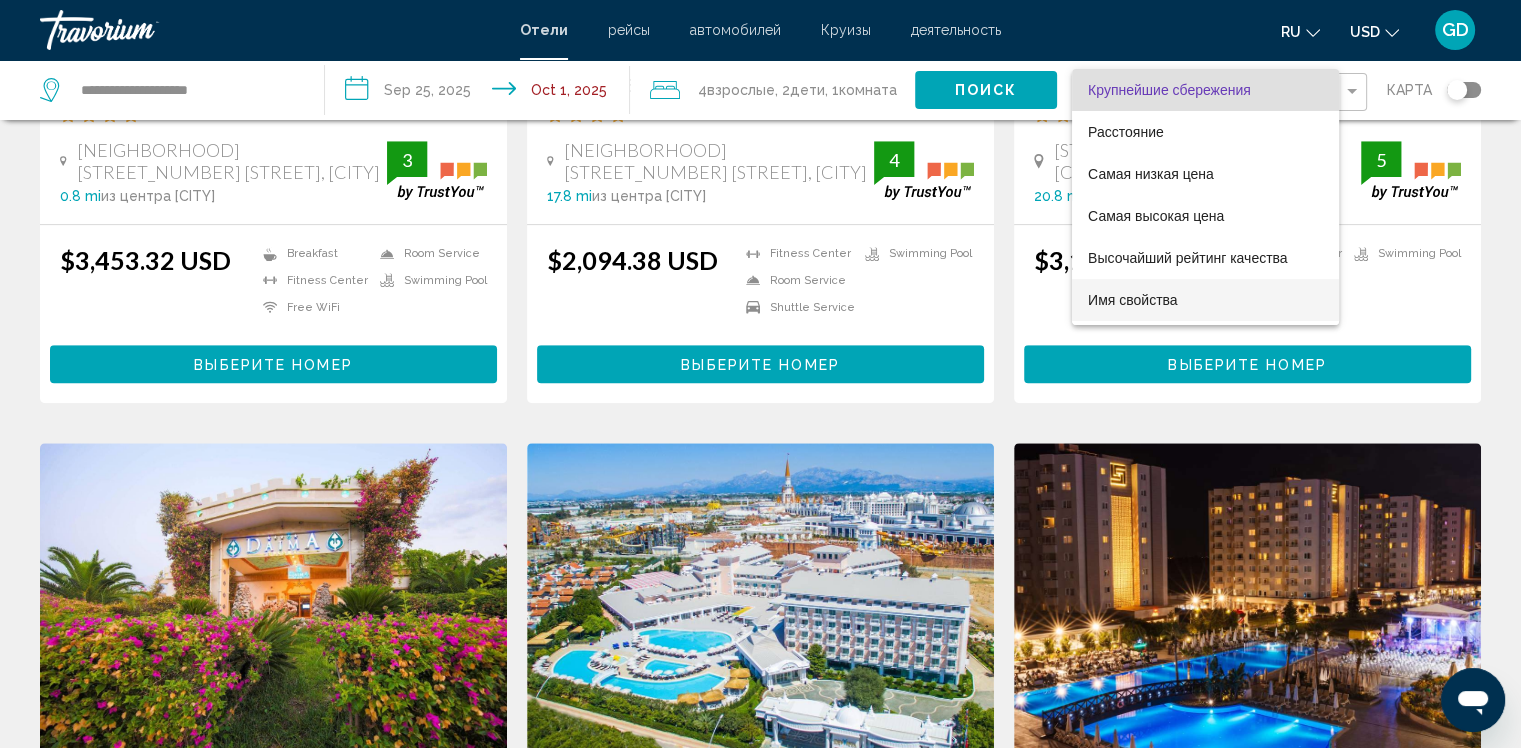 click on "Имя свойства" at bounding box center (1205, 300) 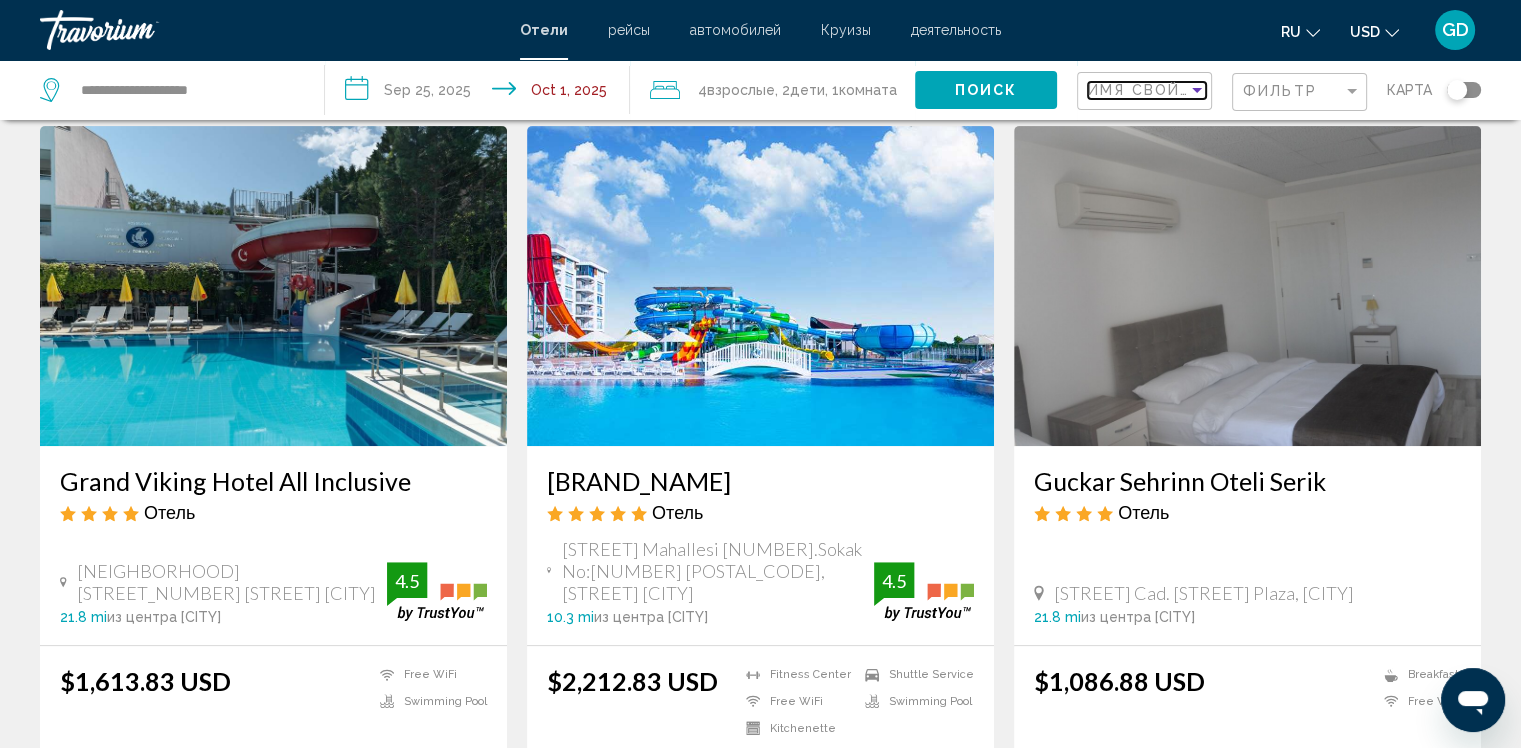 scroll, scrollTop: 800, scrollLeft: 0, axis: vertical 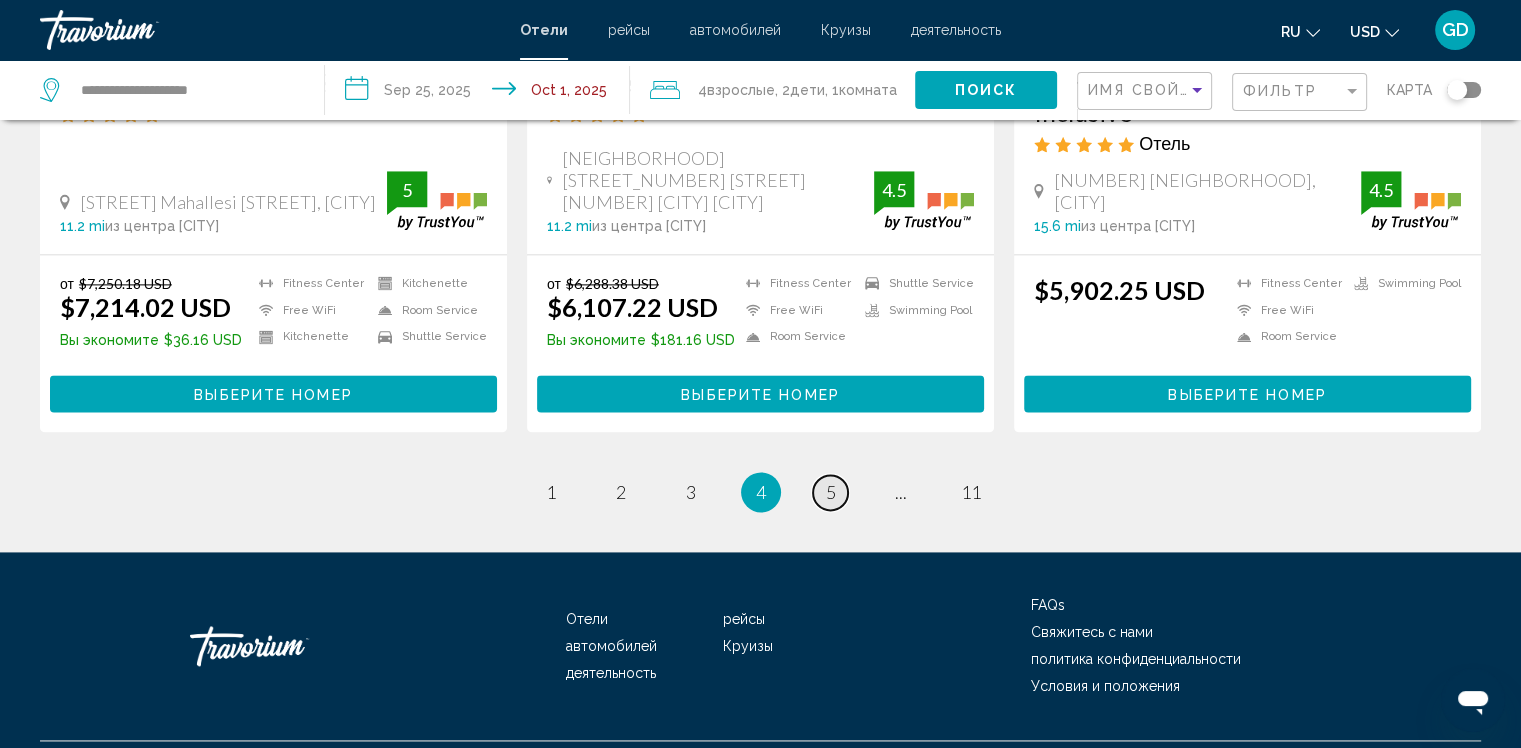 click on "page  5" at bounding box center [830, 492] 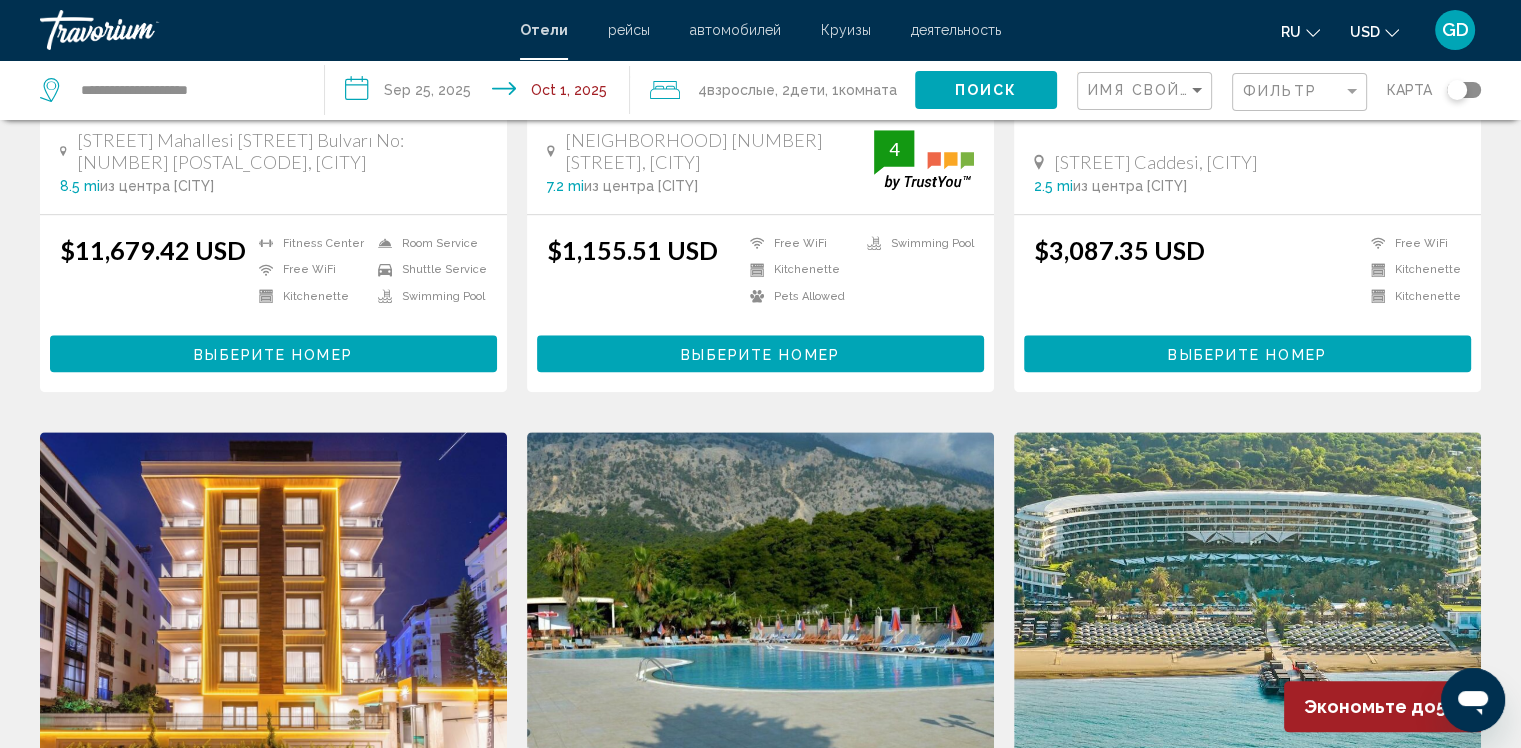 scroll, scrollTop: 1900, scrollLeft: 0, axis: vertical 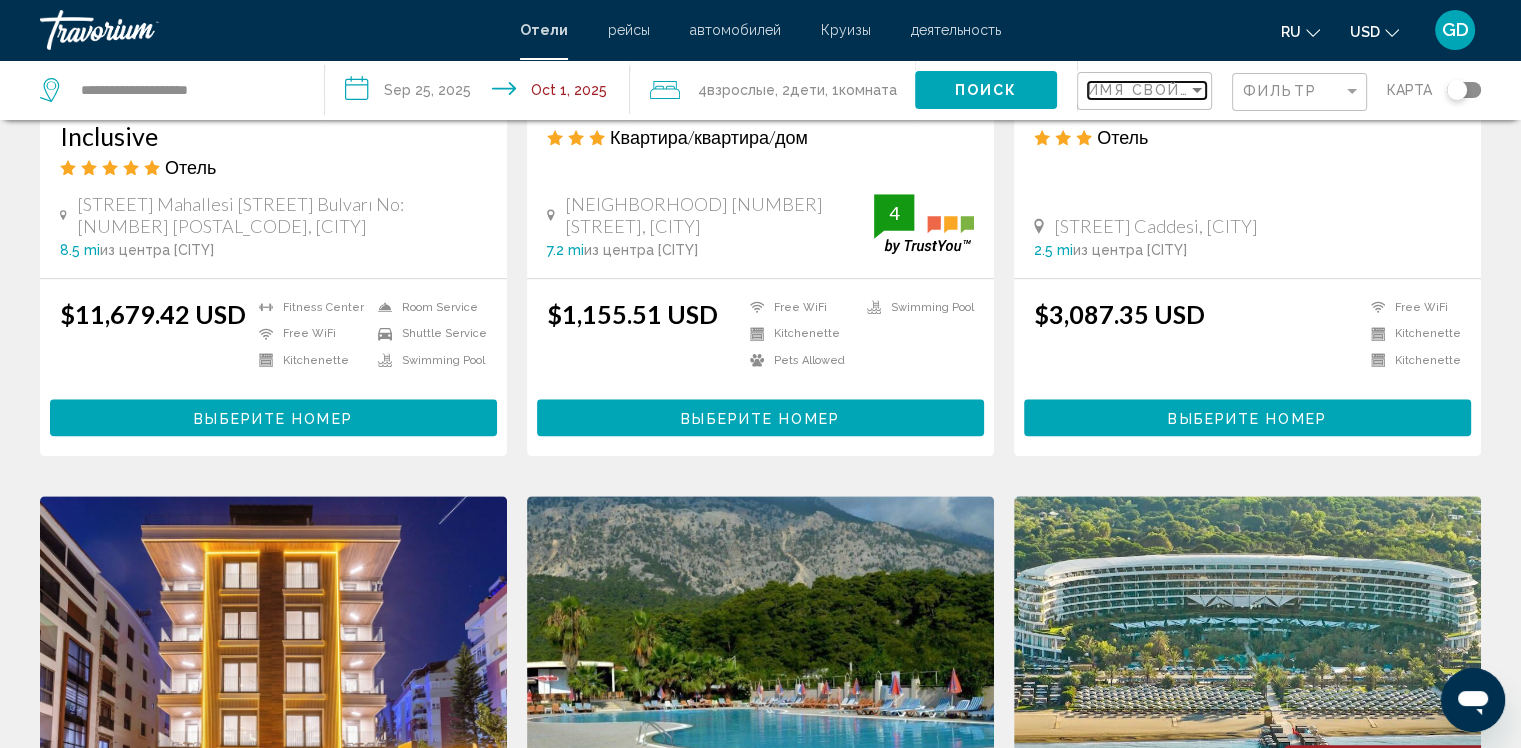 click on "Имя свойства" at bounding box center (1157, 90) 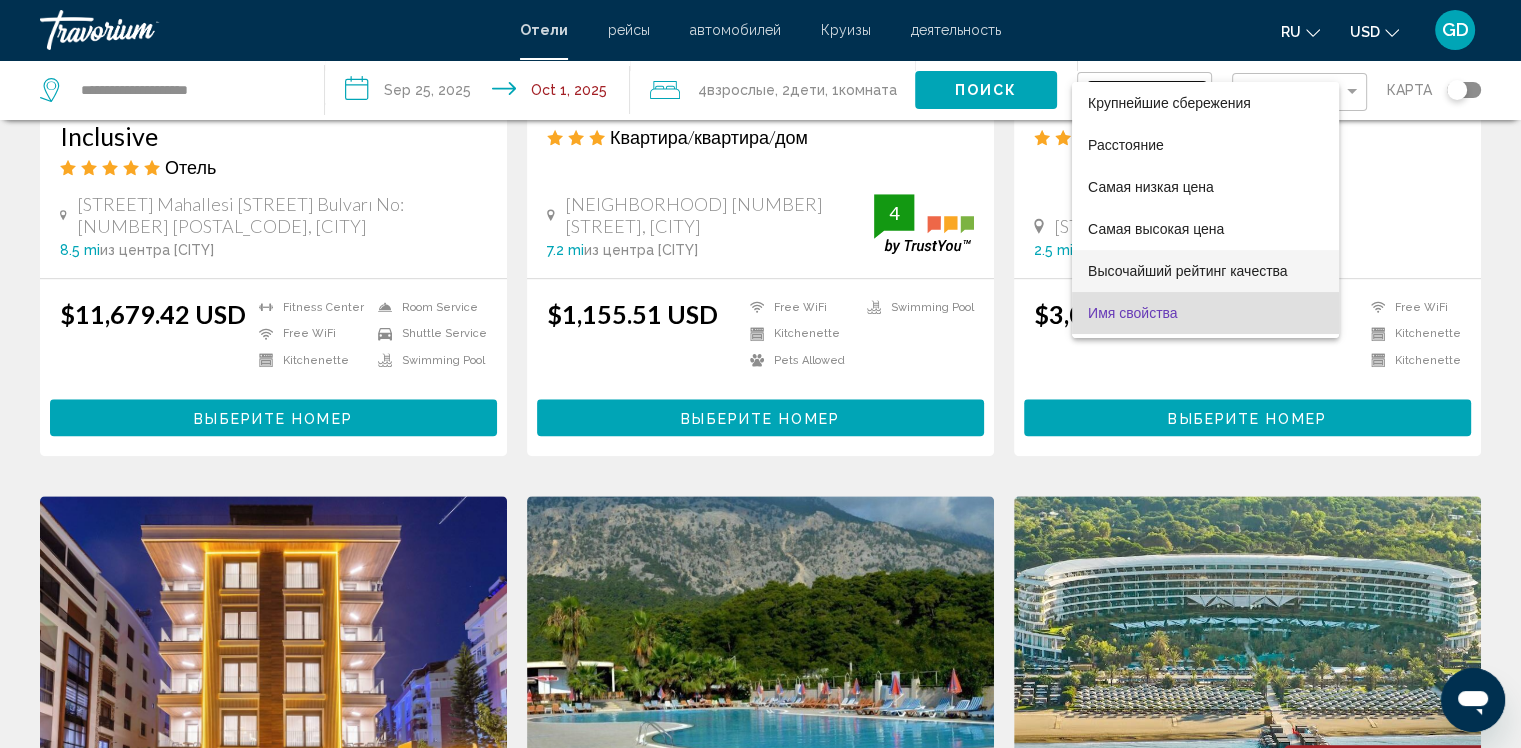 scroll, scrollTop: 38, scrollLeft: 0, axis: vertical 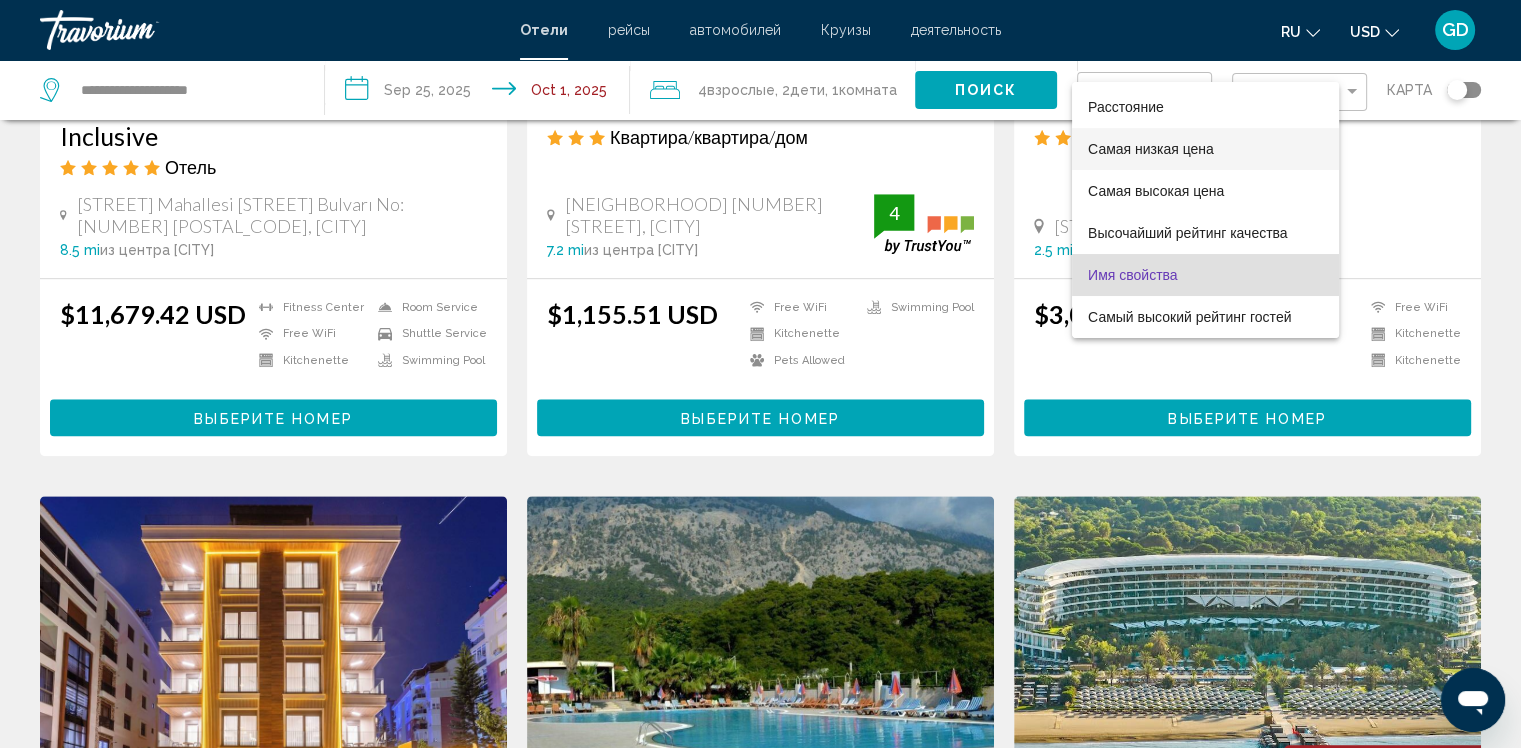 click on "Самая низкая цена" at bounding box center (1151, 149) 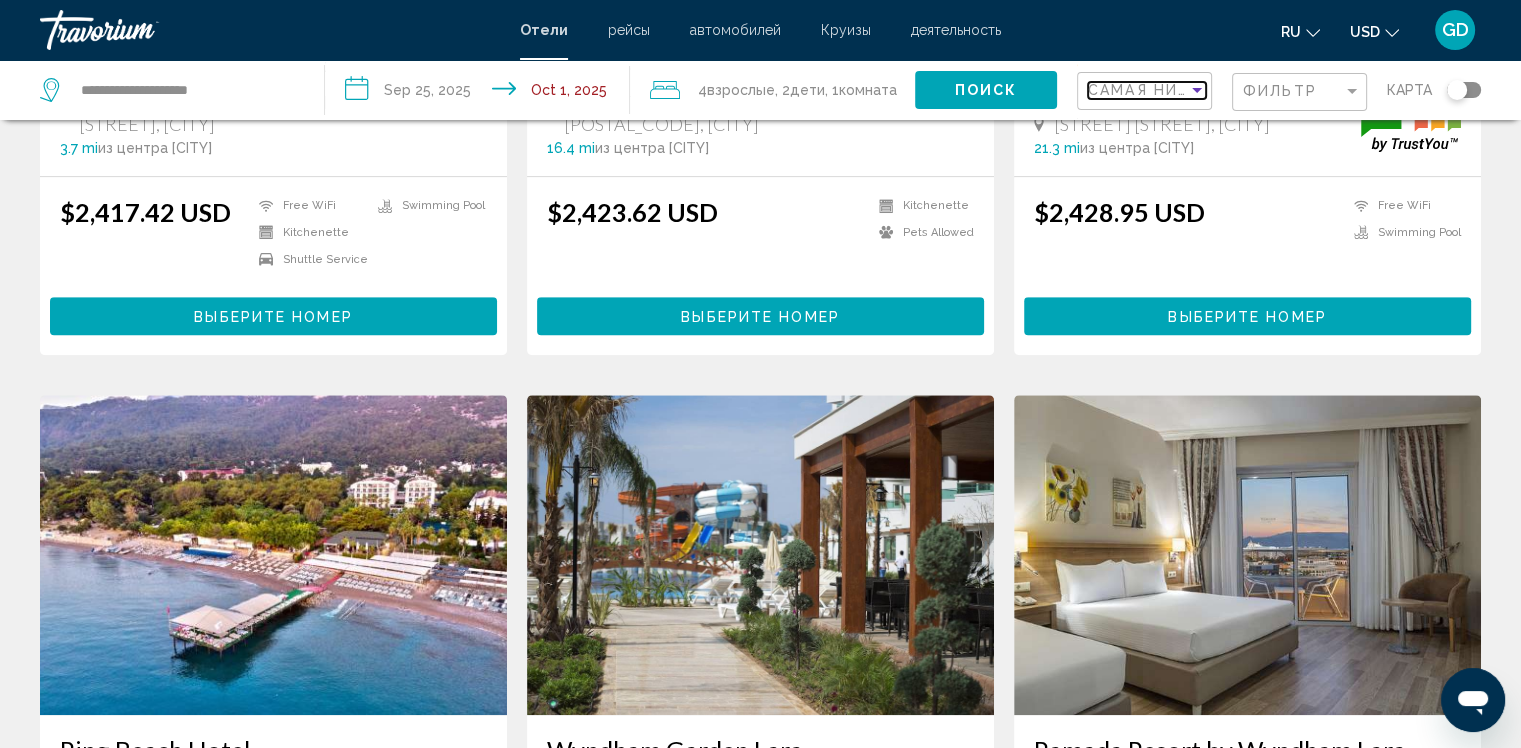 scroll, scrollTop: 1005, scrollLeft: 0, axis: vertical 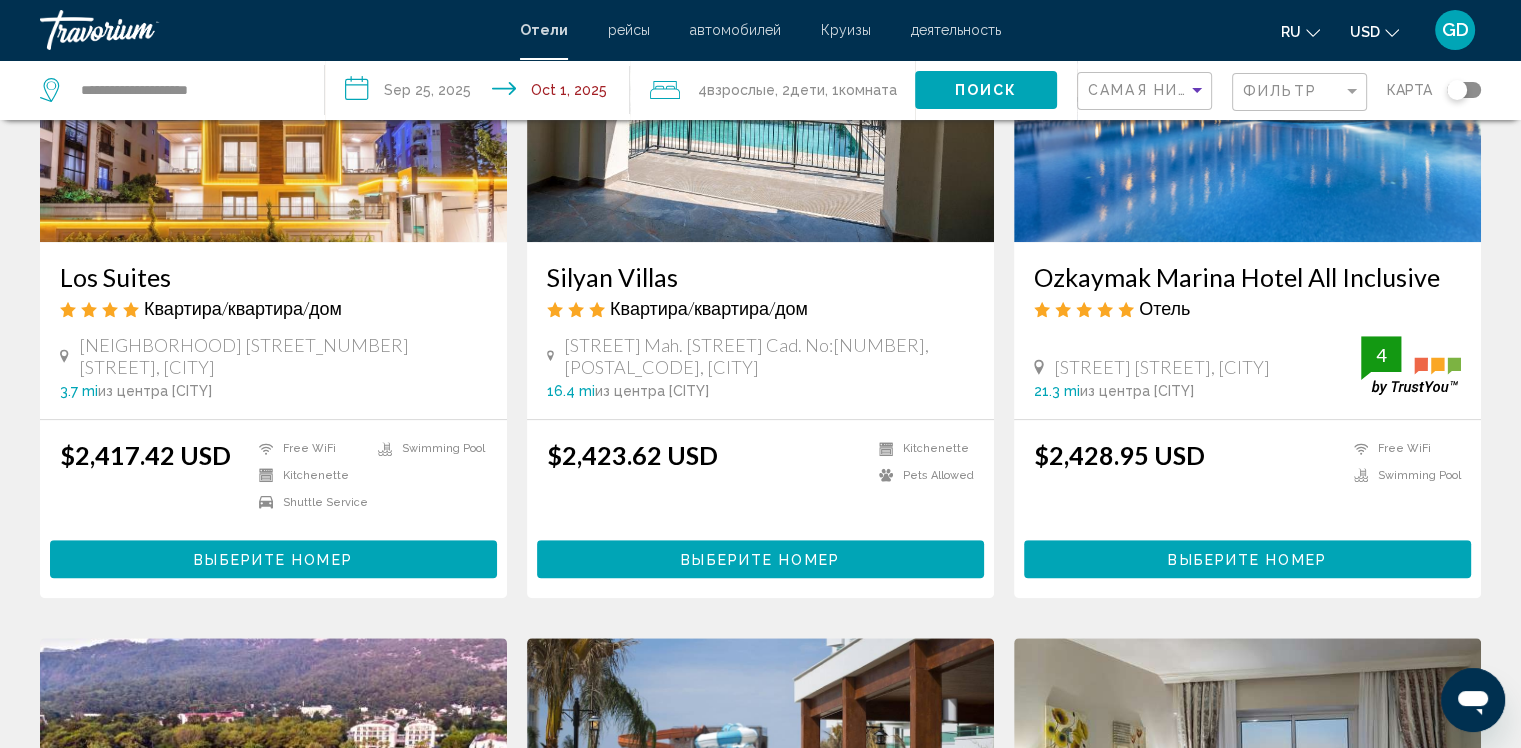 click on "Поиск" 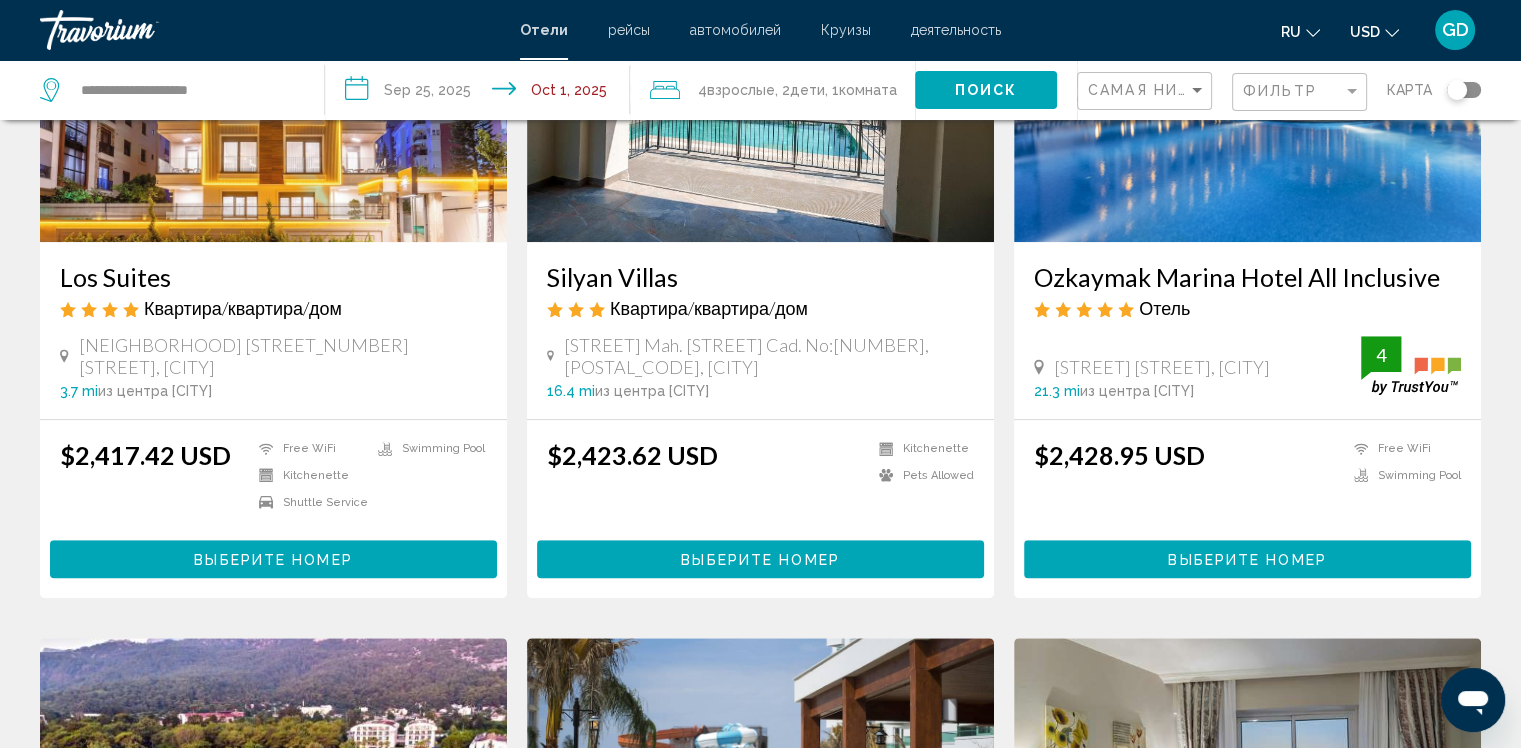 click on "Поиск" 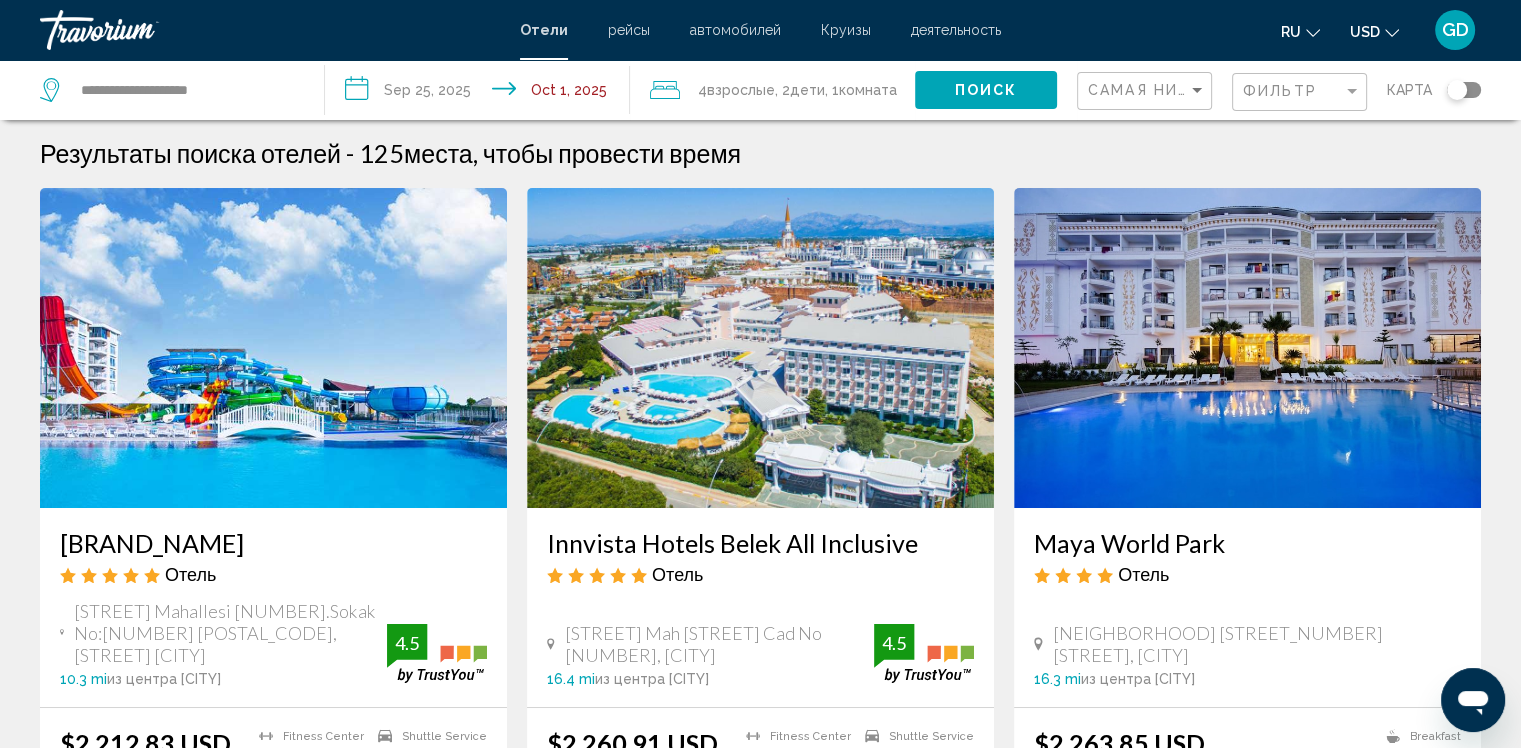 scroll, scrollTop: 0, scrollLeft: 0, axis: both 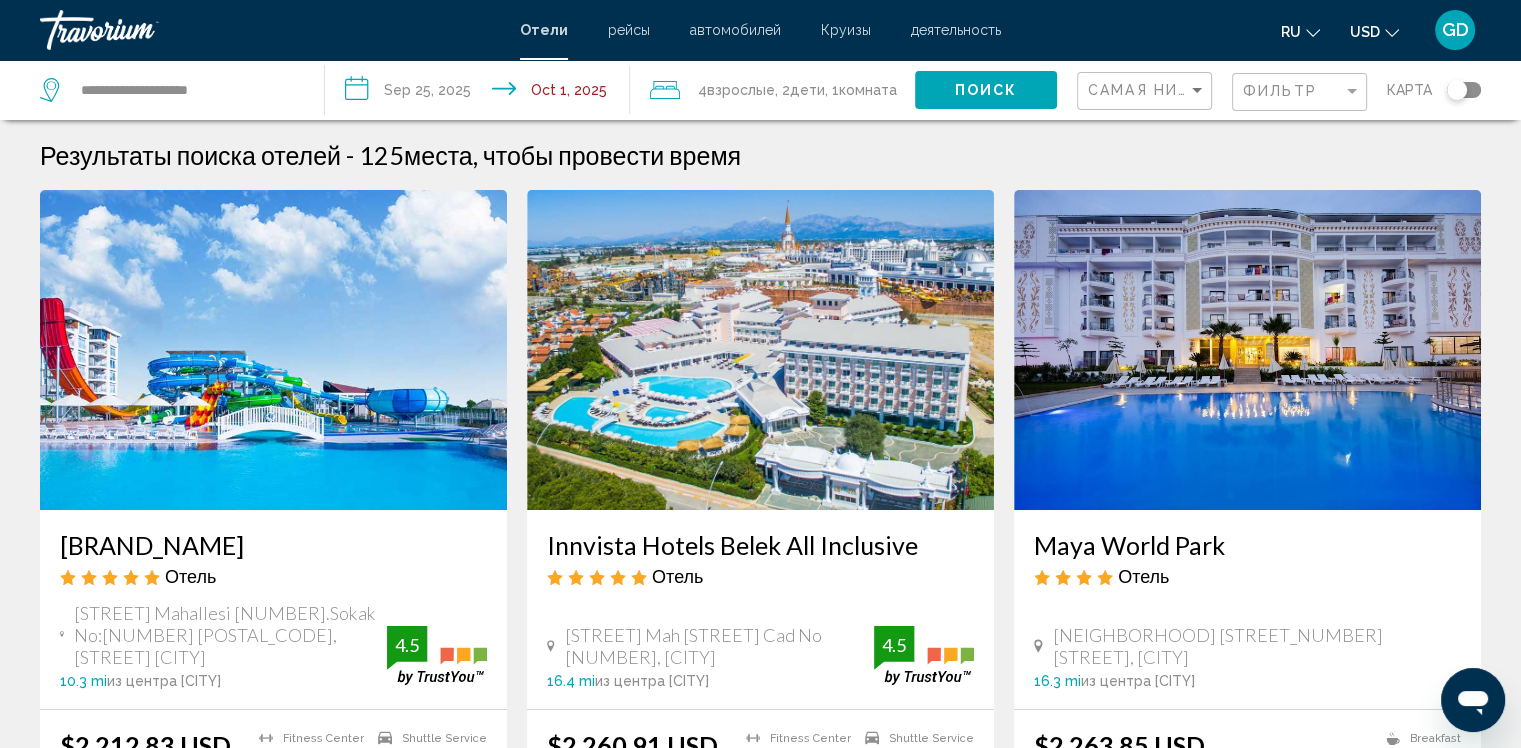 click on "Поиск" 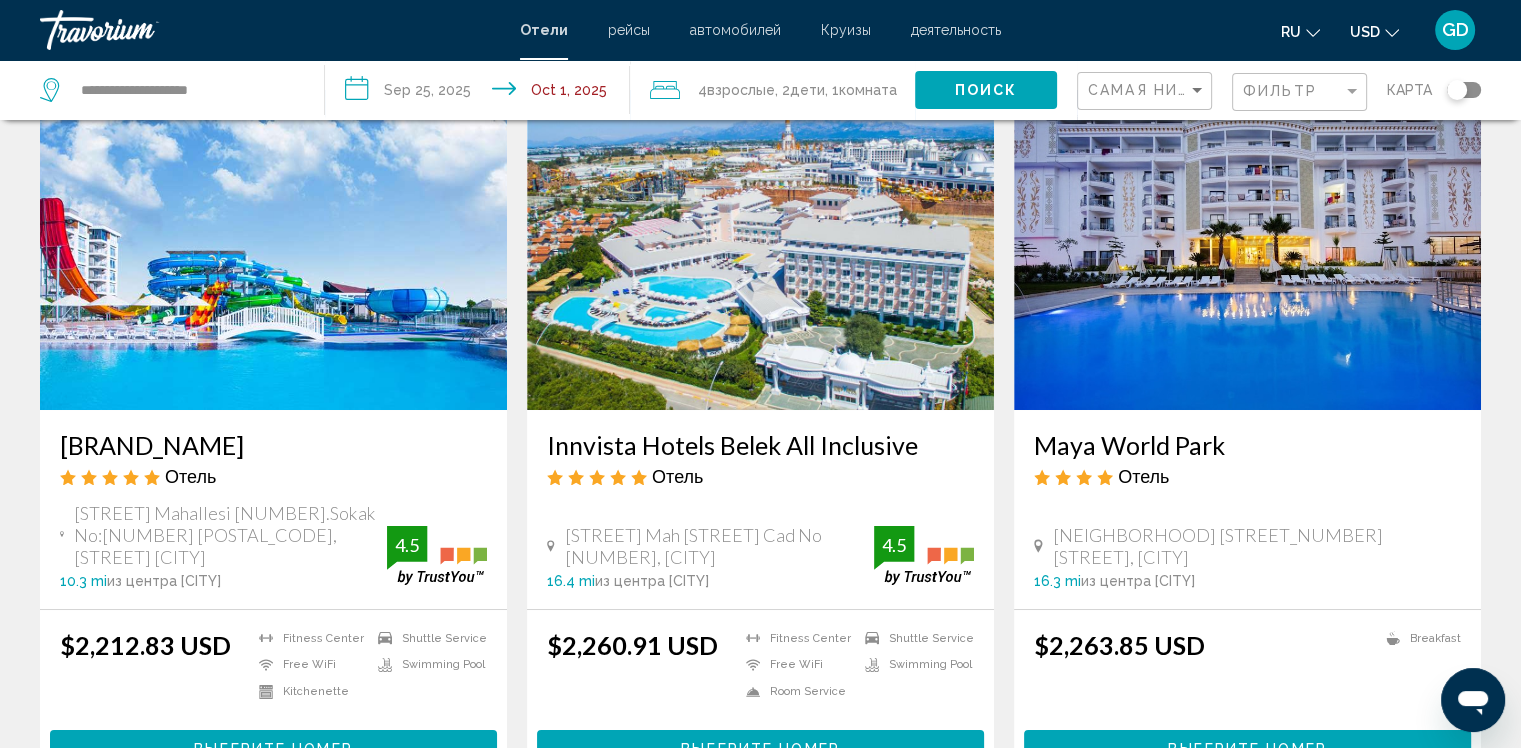 scroll, scrollTop: 100, scrollLeft: 0, axis: vertical 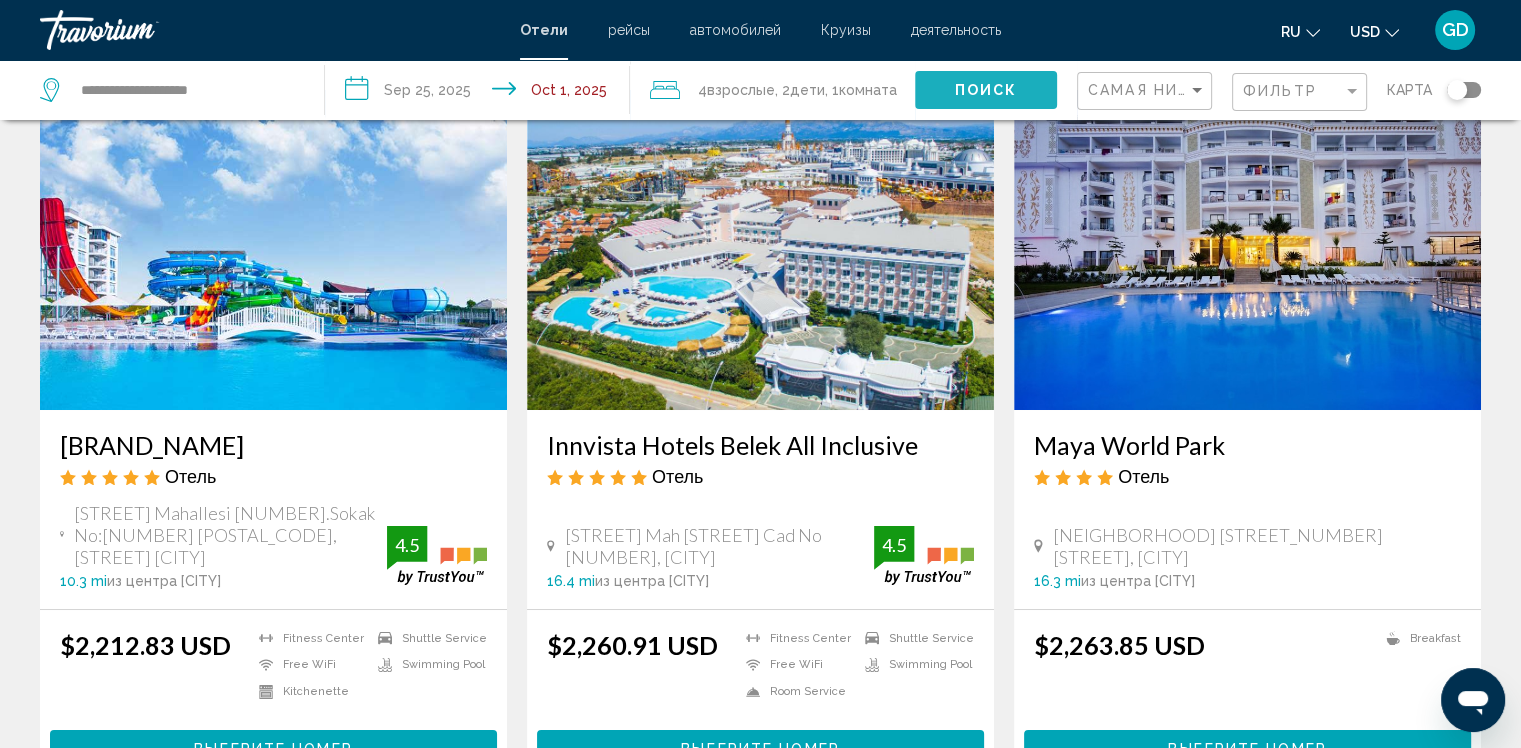 click on "Поиск" 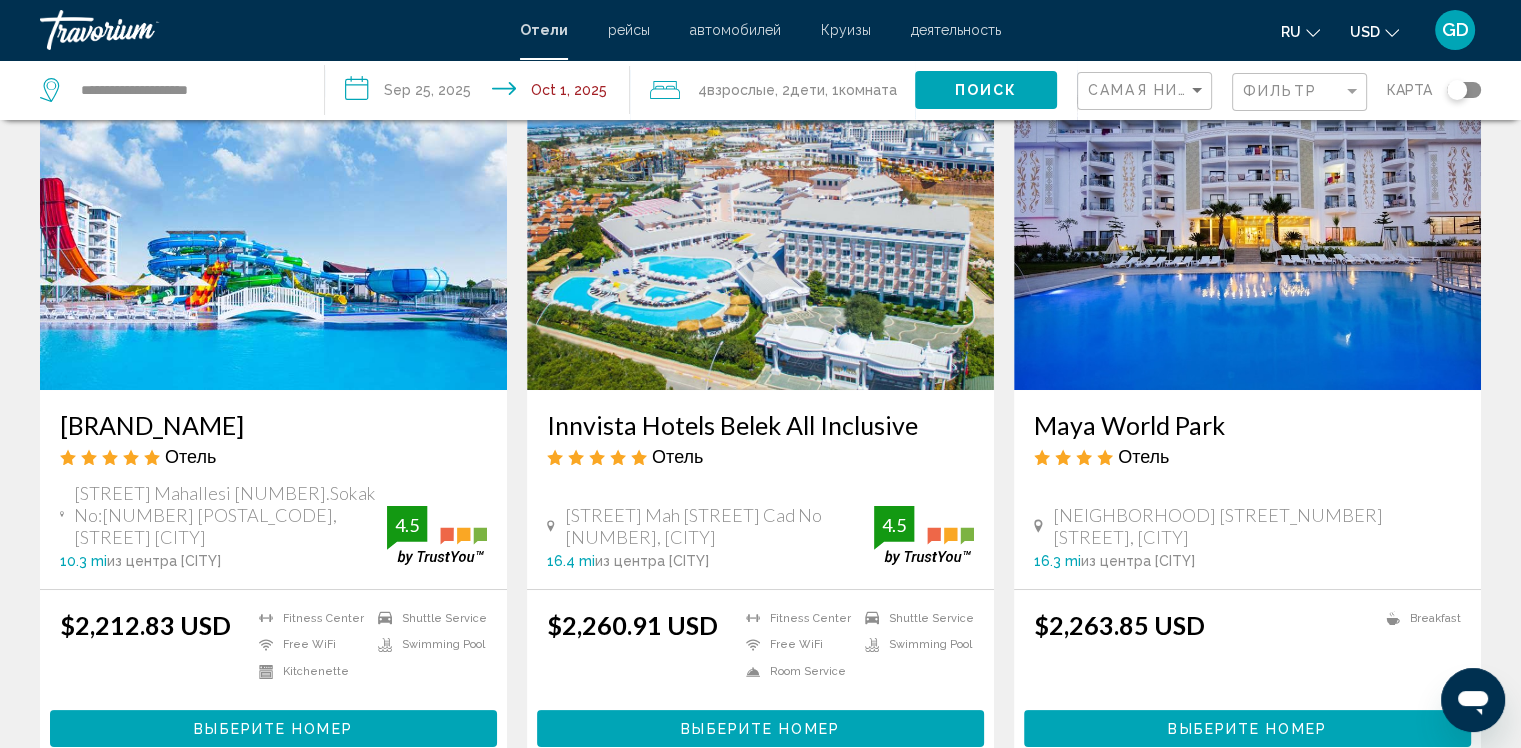 scroll, scrollTop: 200, scrollLeft: 0, axis: vertical 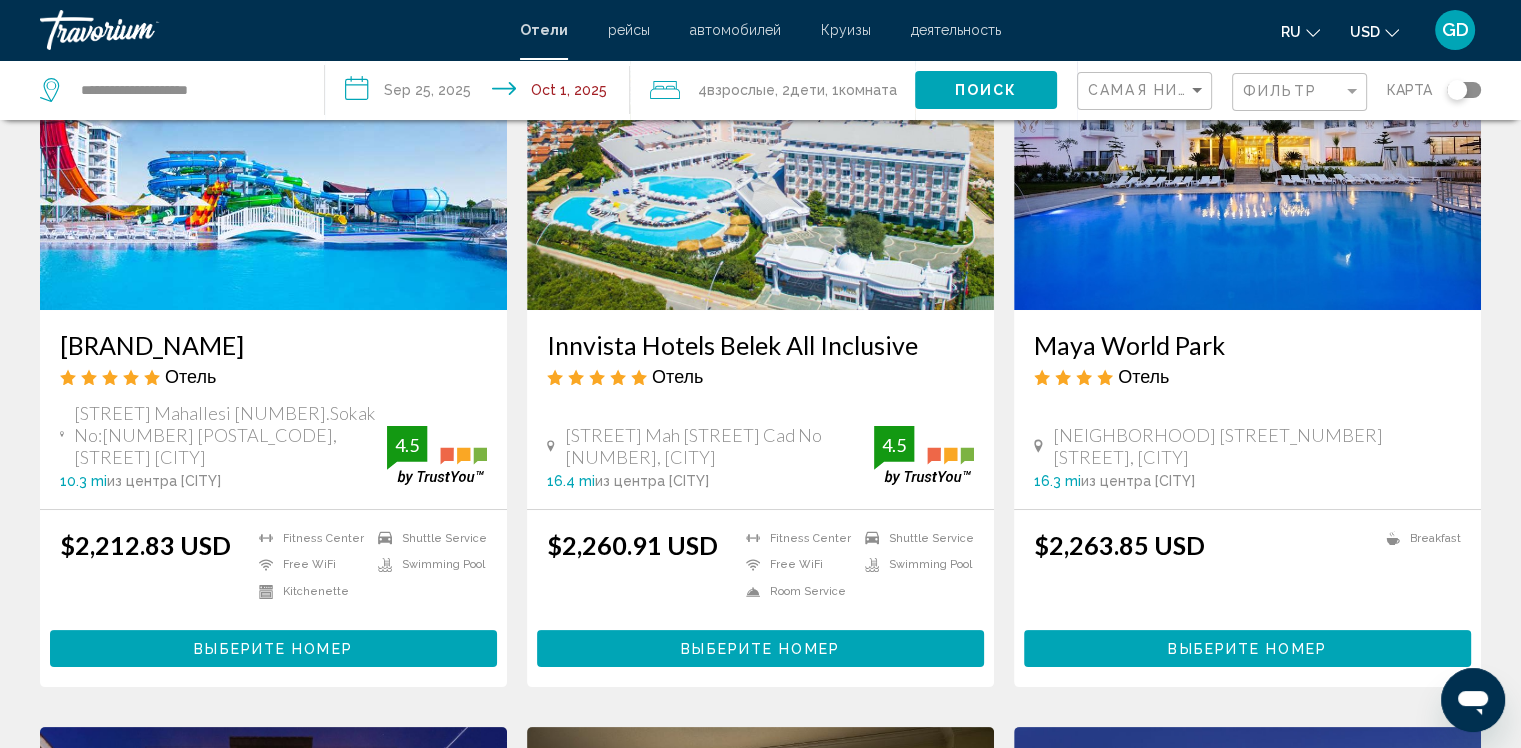 click on "[NEIGHBORHOOD] [STREET_NUMBER] [STREET] [NUMBER] [NUMBER], [CITY] [DISTANCE] [DIRECTION] [CITY] [RATING]" at bounding box center (760, 456) 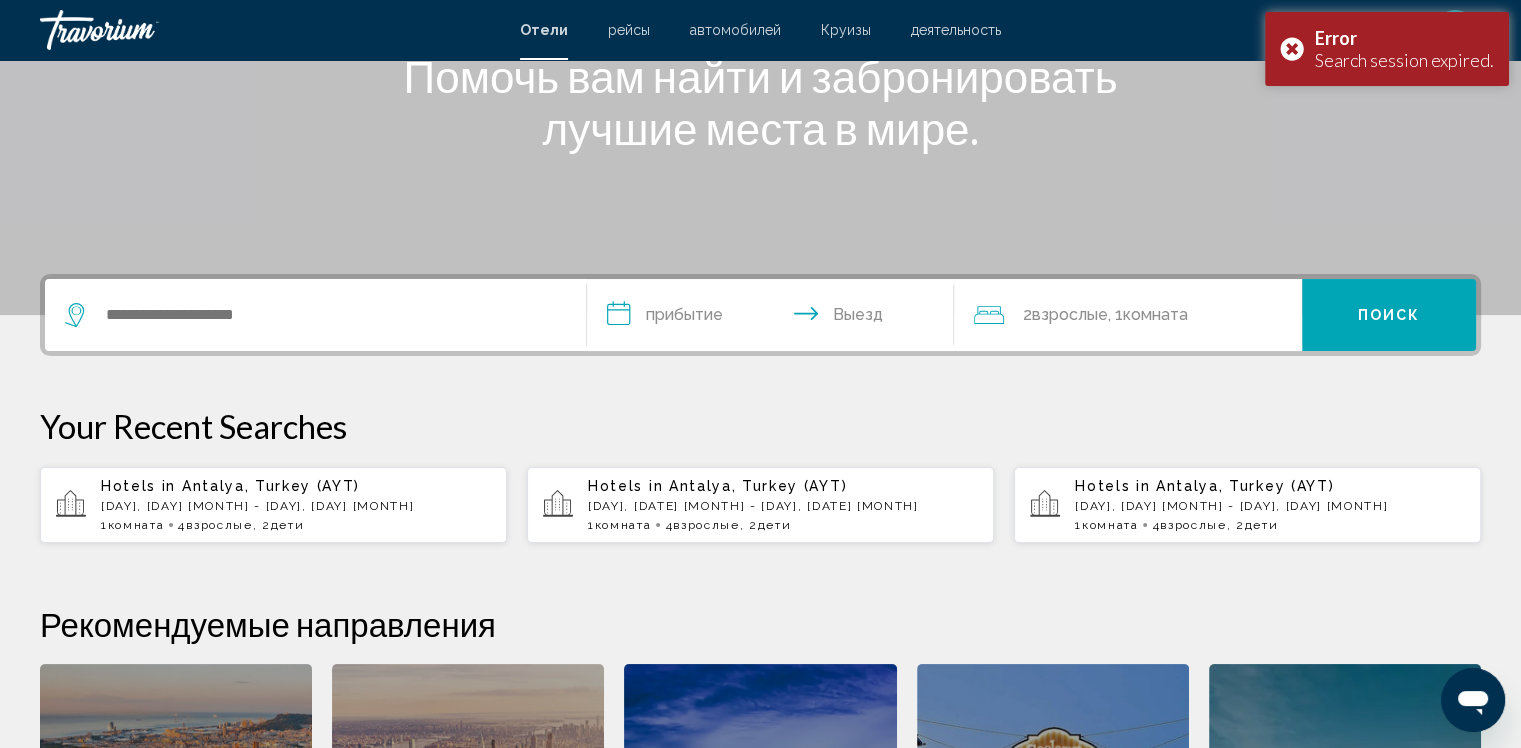 scroll, scrollTop: 224, scrollLeft: 0, axis: vertical 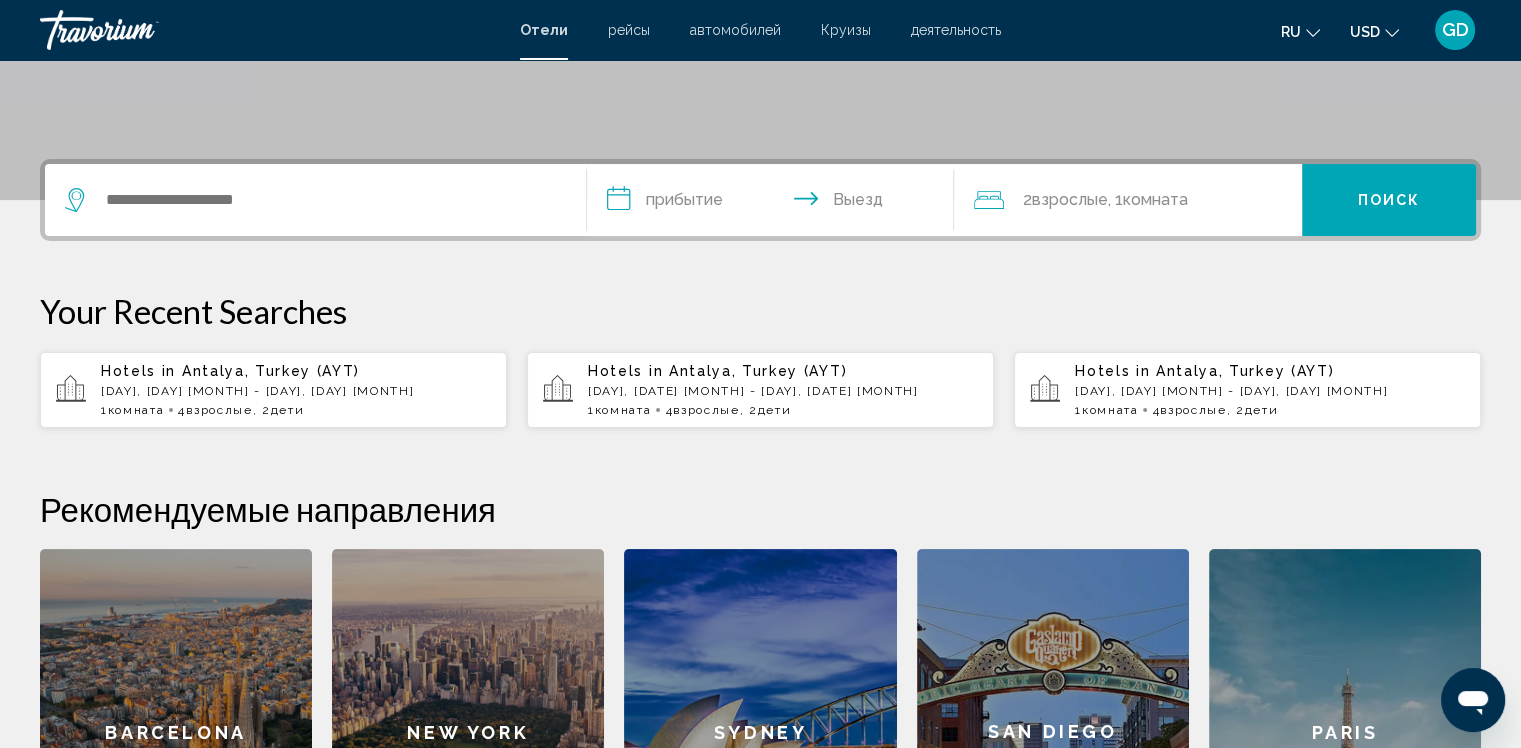 click on "[DAY], [DAY] [MONTH] - [DAY], [DAY] [MONTH]" at bounding box center (296, 391) 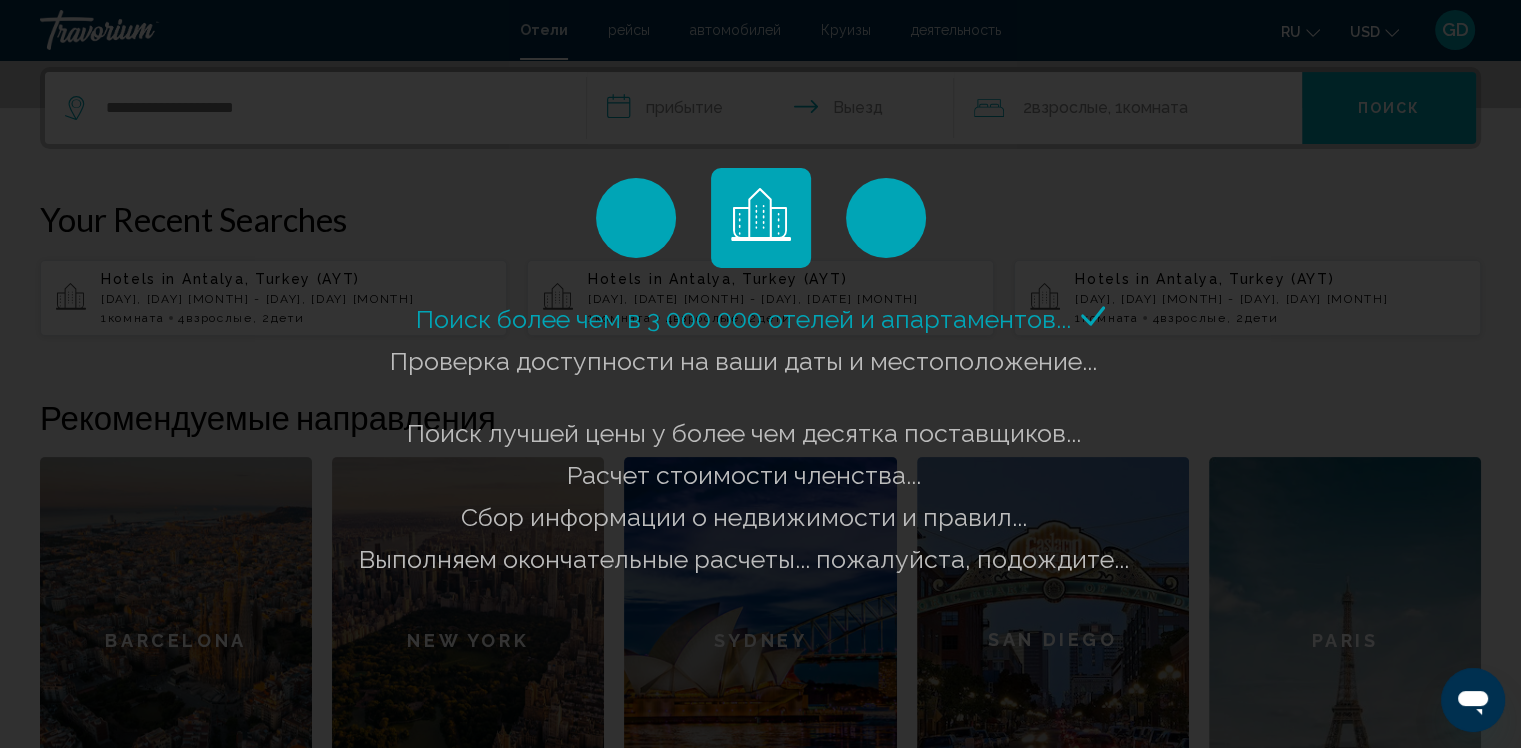 scroll, scrollTop: 500, scrollLeft: 0, axis: vertical 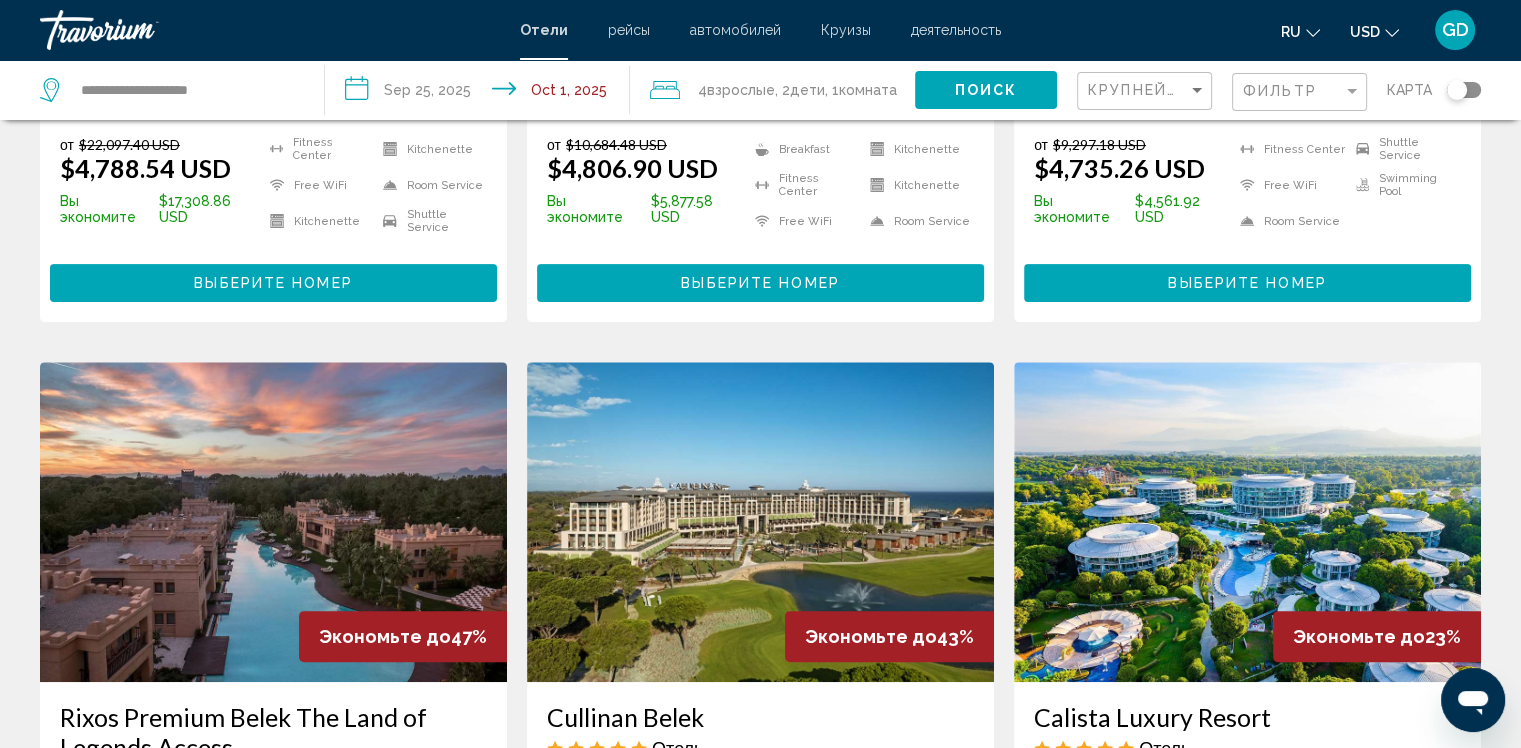 click on "Крупнейшие сбережения" 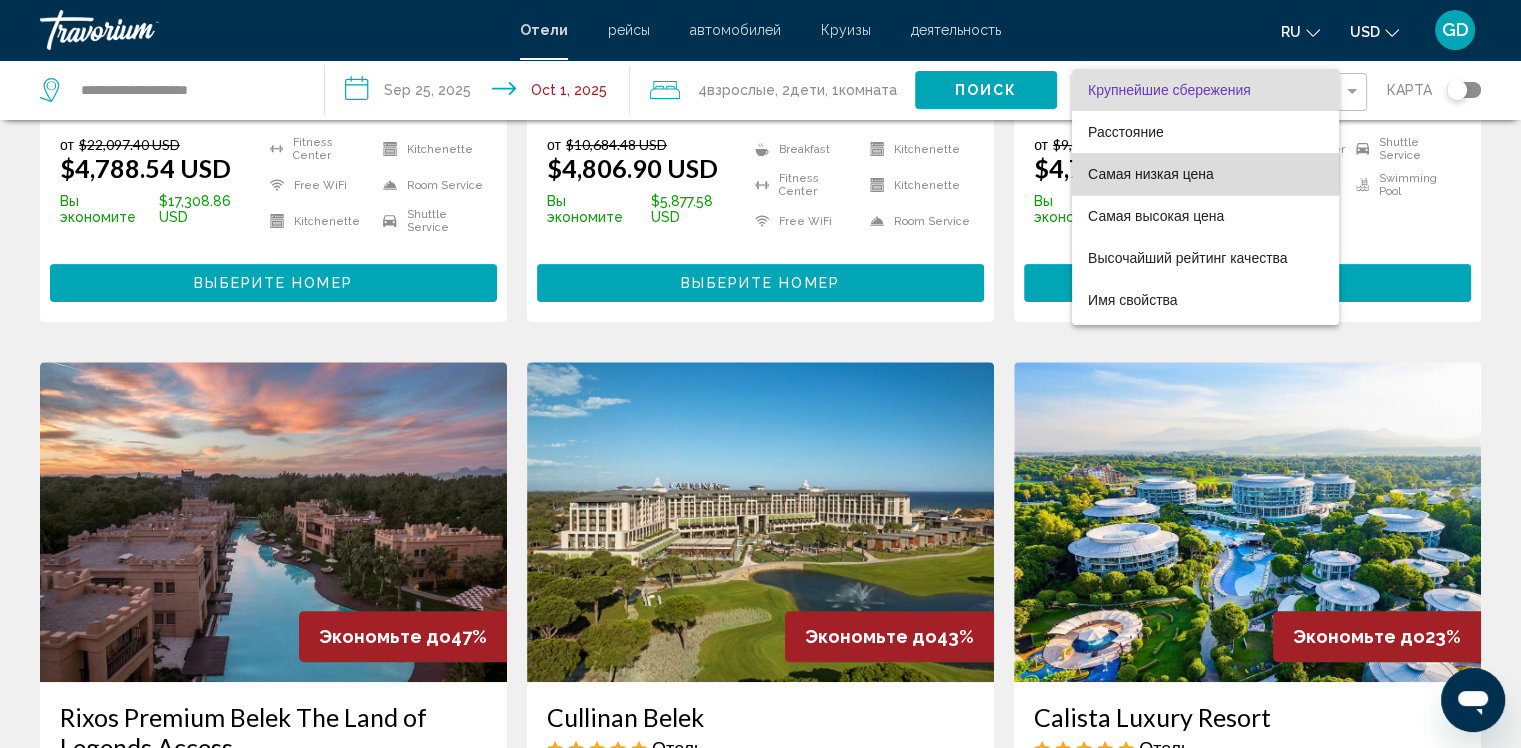 click on "Самая низкая цена" at bounding box center (1151, 174) 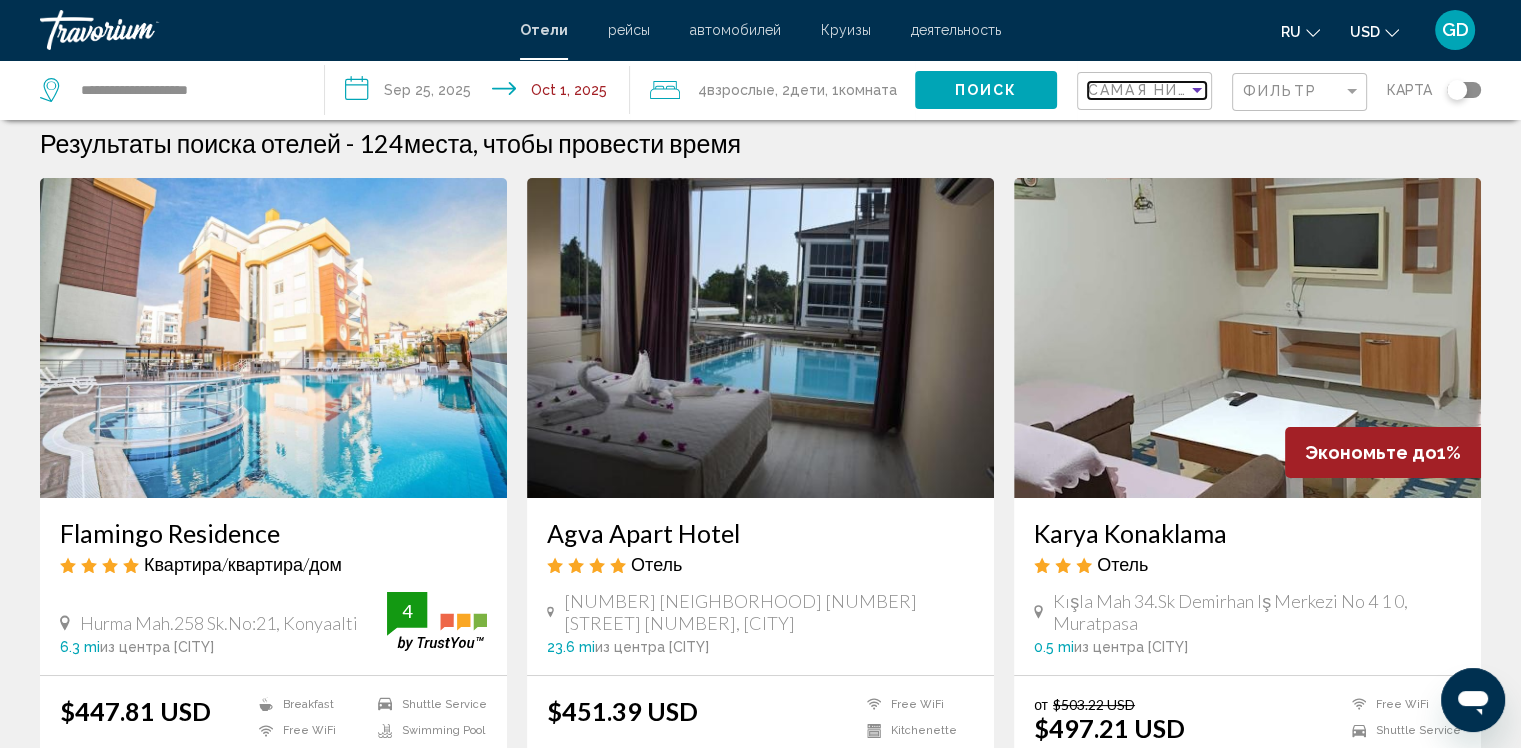 scroll, scrollTop: 0, scrollLeft: 0, axis: both 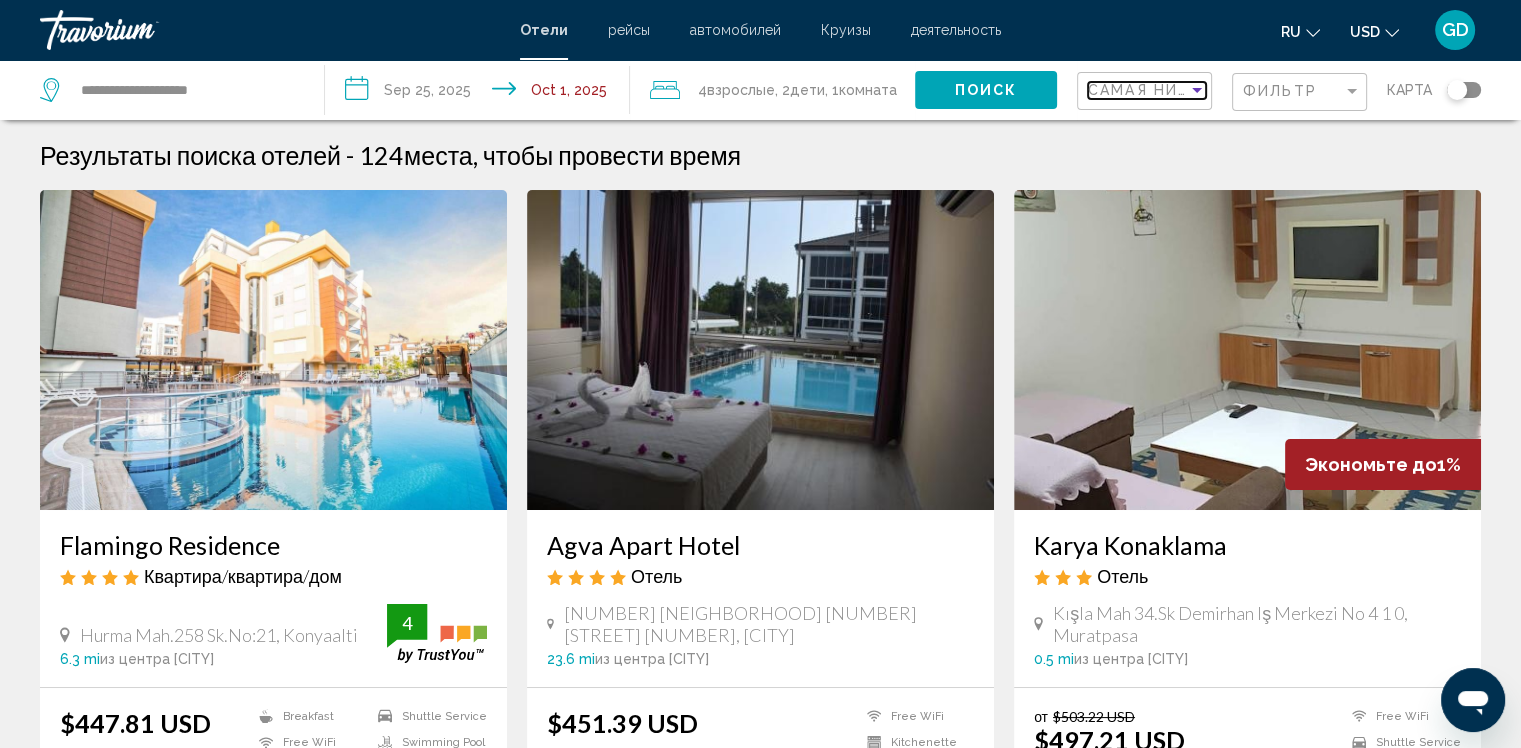 click on "Самая низкая цена" at bounding box center (1180, 90) 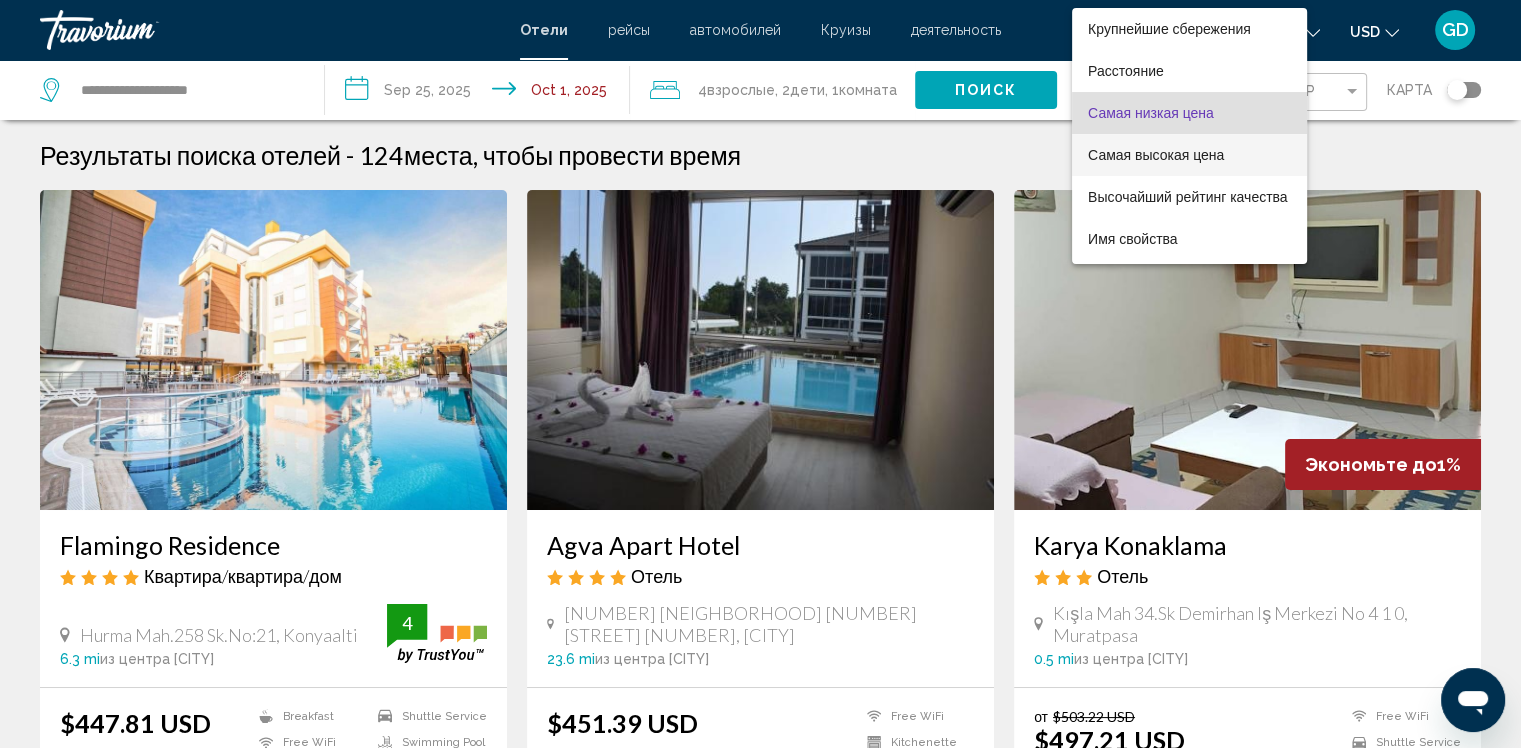 scroll, scrollTop: 23, scrollLeft: 0, axis: vertical 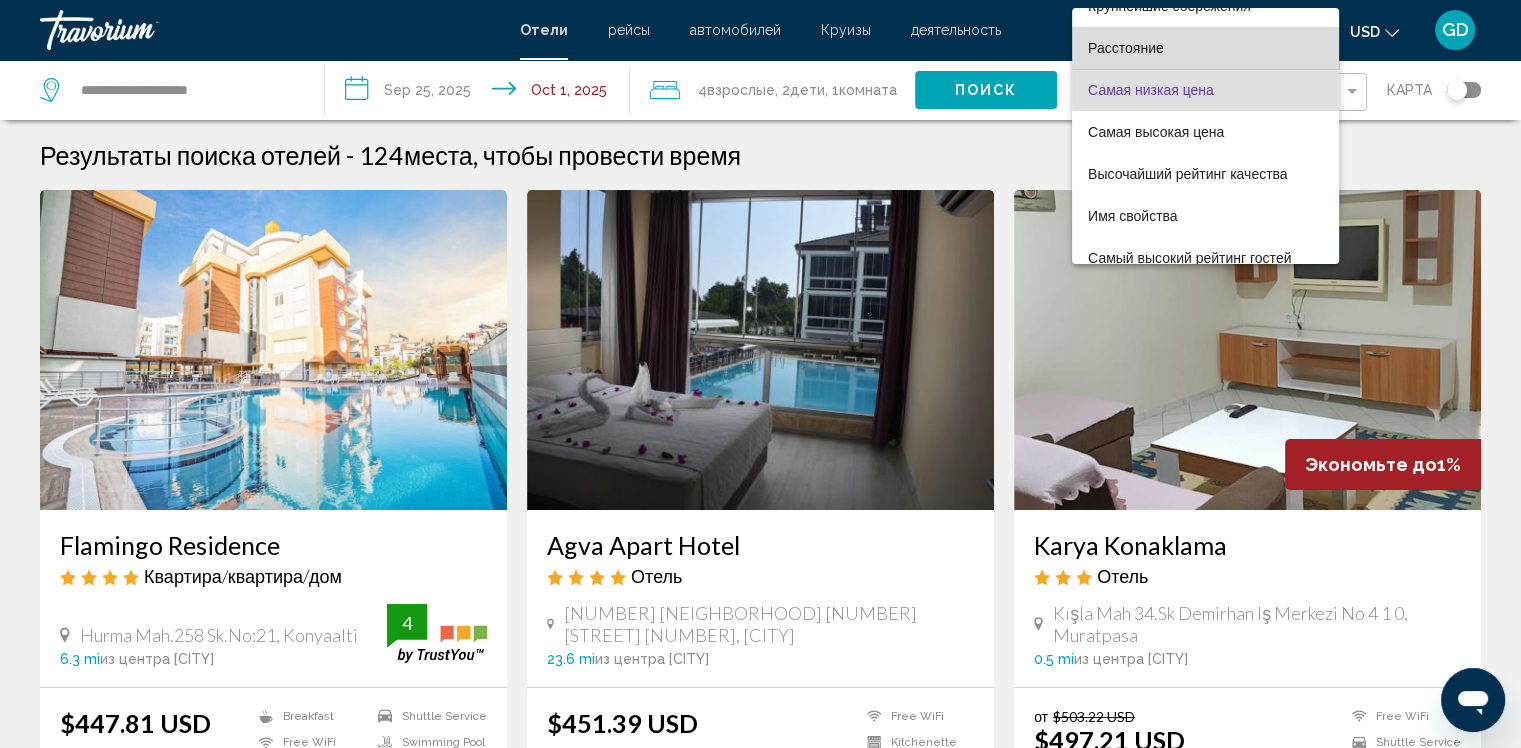 click on "Расстояние" at bounding box center [1126, 48] 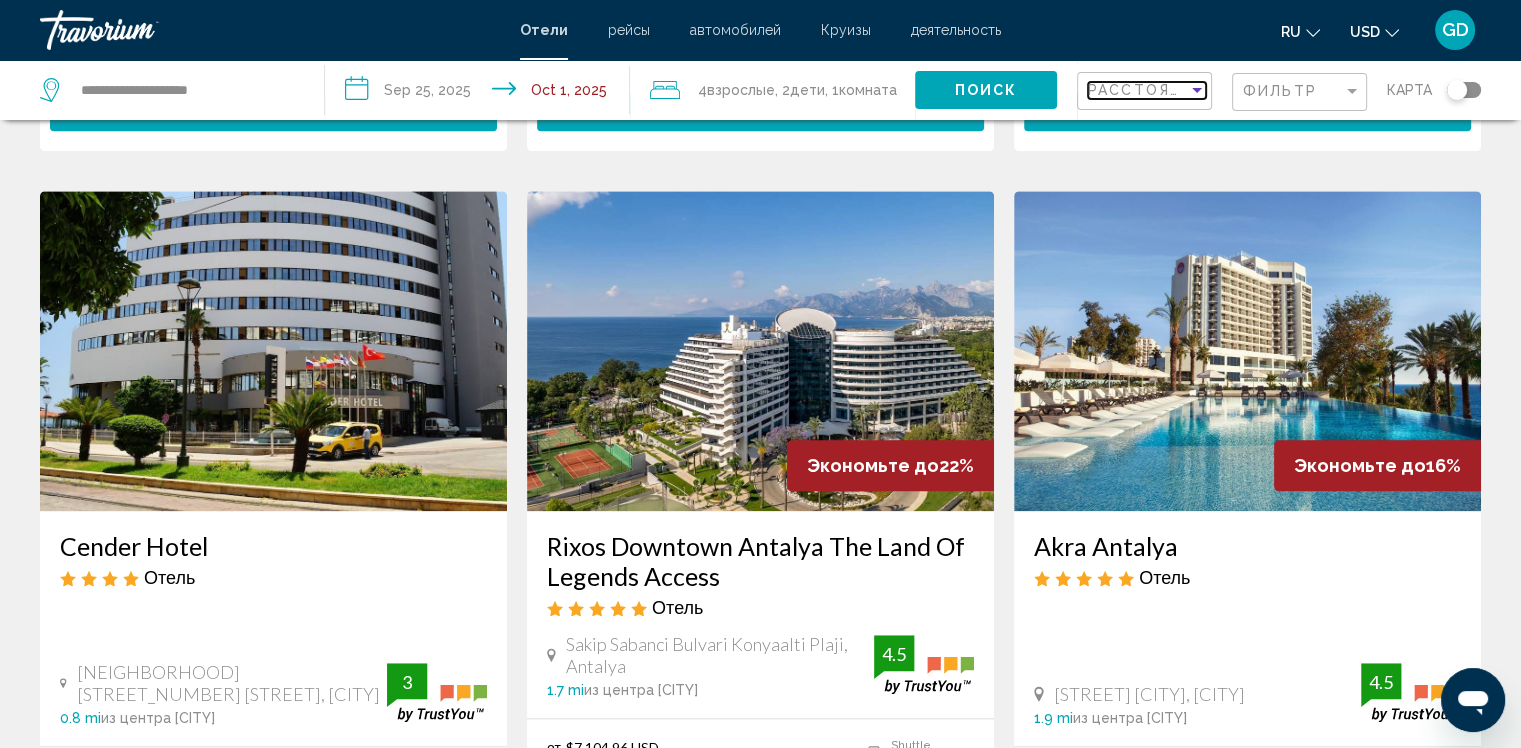scroll, scrollTop: 2300, scrollLeft: 0, axis: vertical 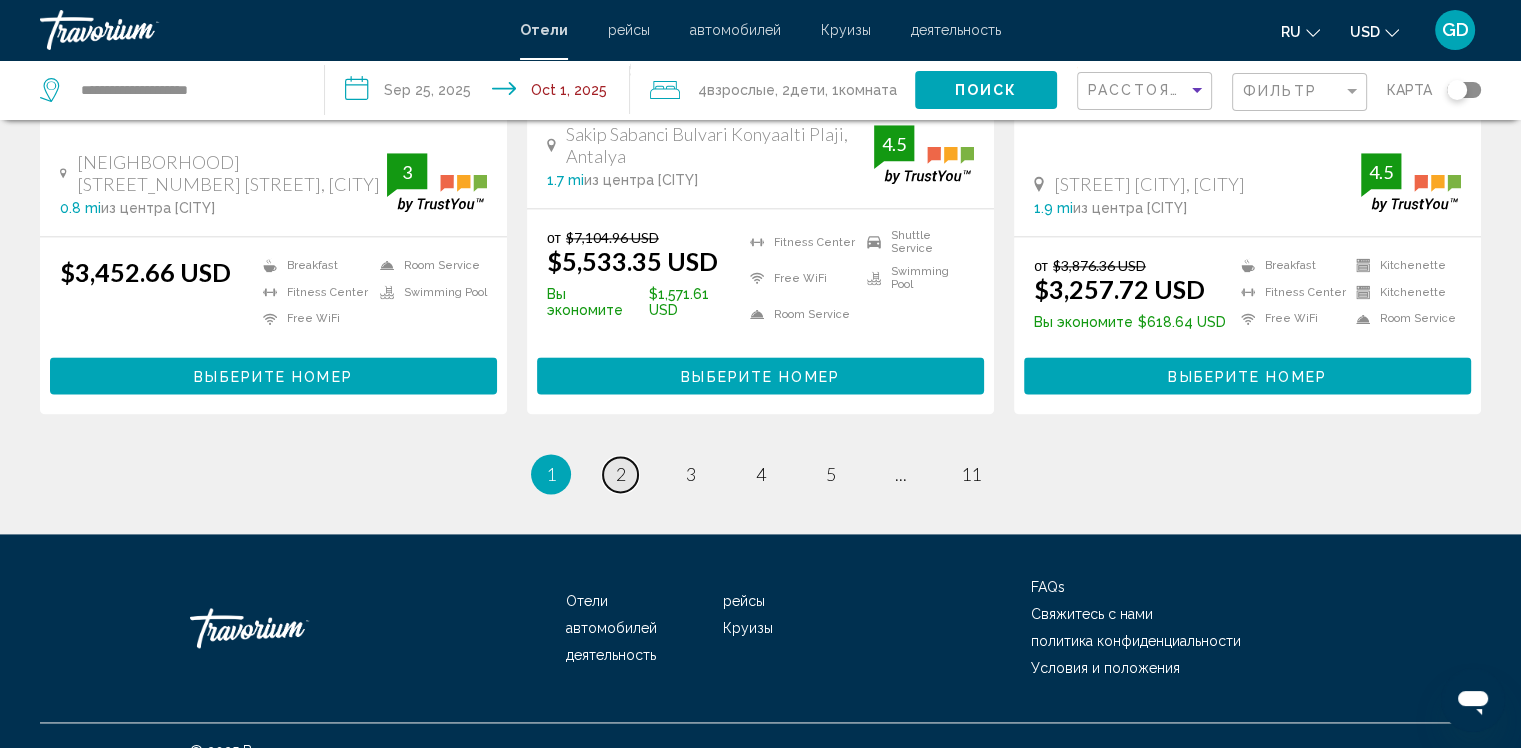 click on "2" at bounding box center (621, 474) 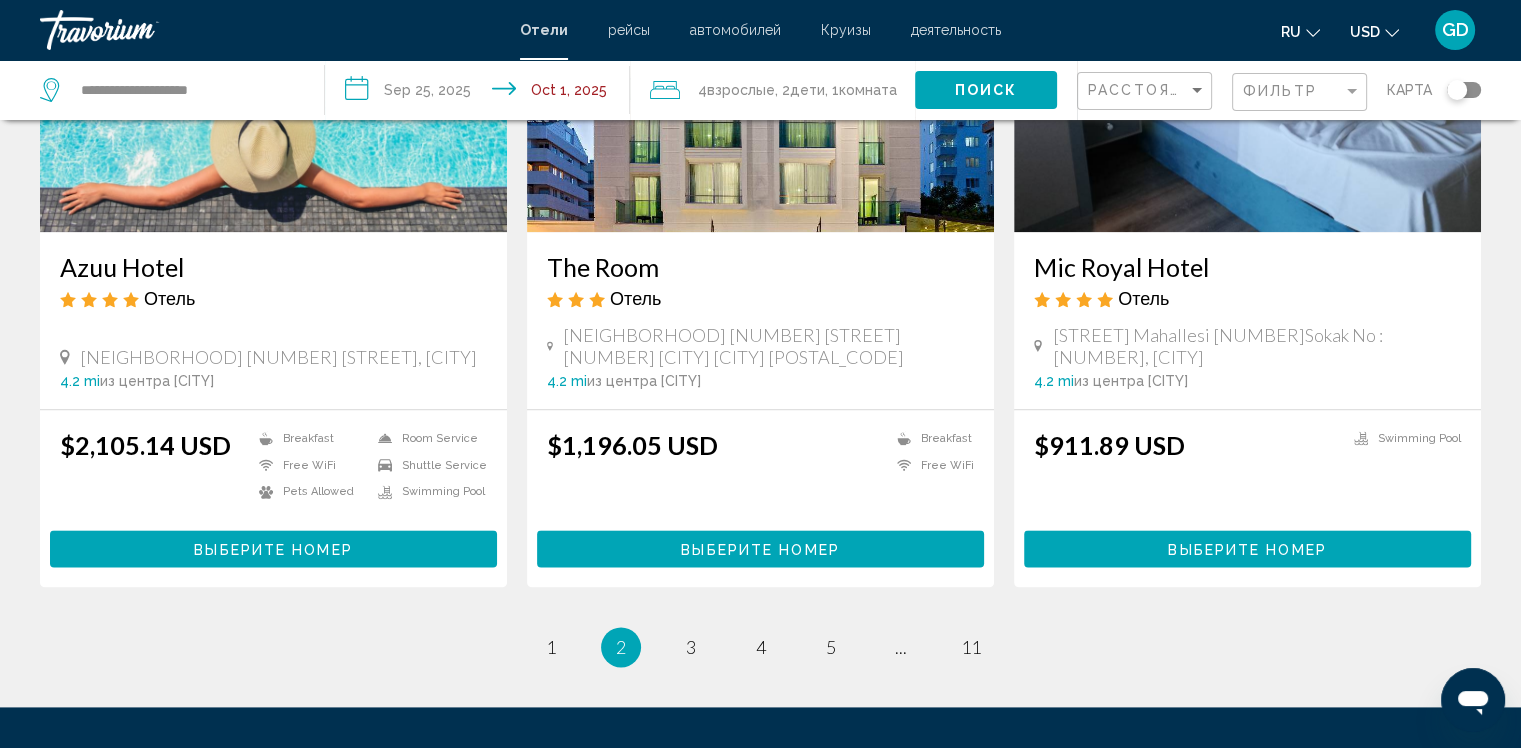scroll, scrollTop: 2424, scrollLeft: 0, axis: vertical 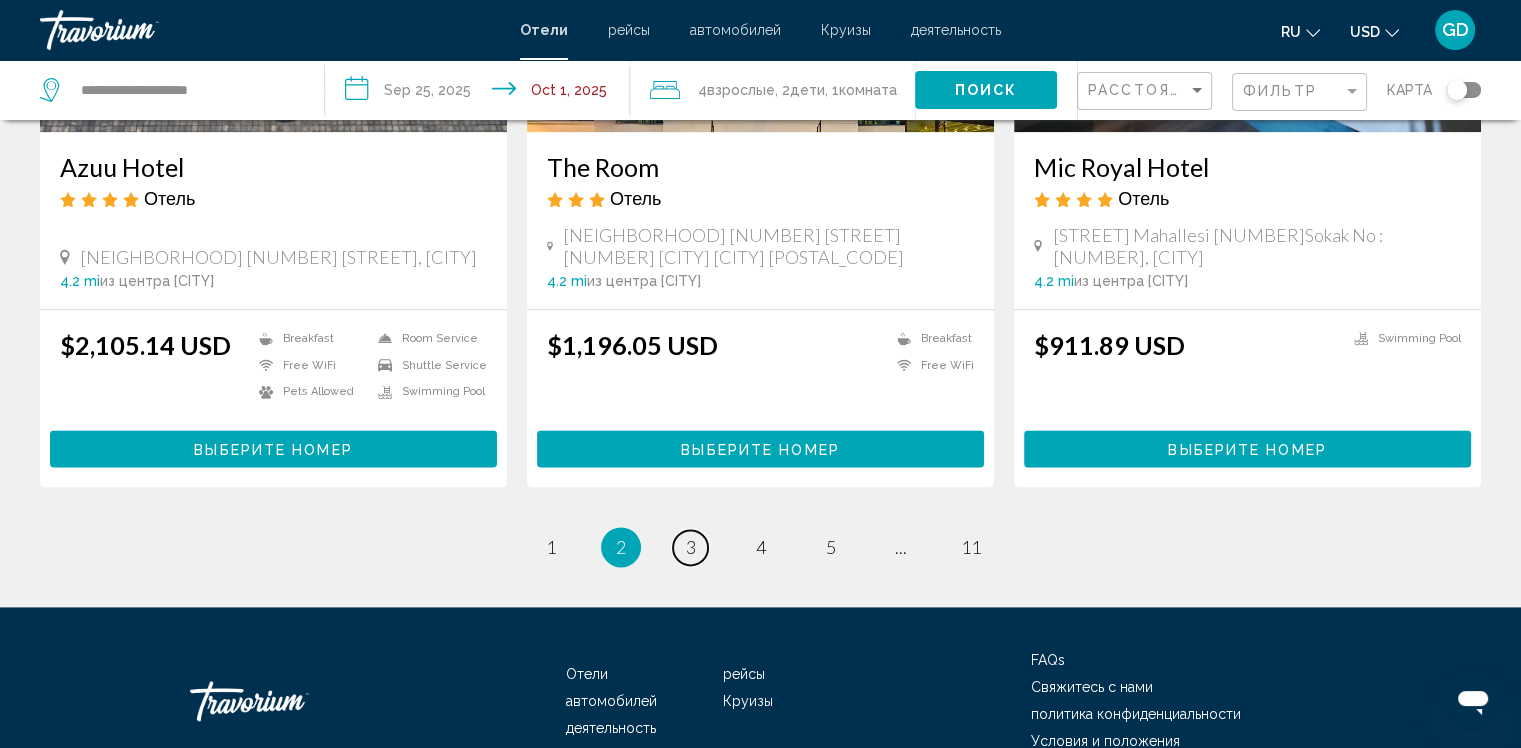 click on "3" at bounding box center (691, 547) 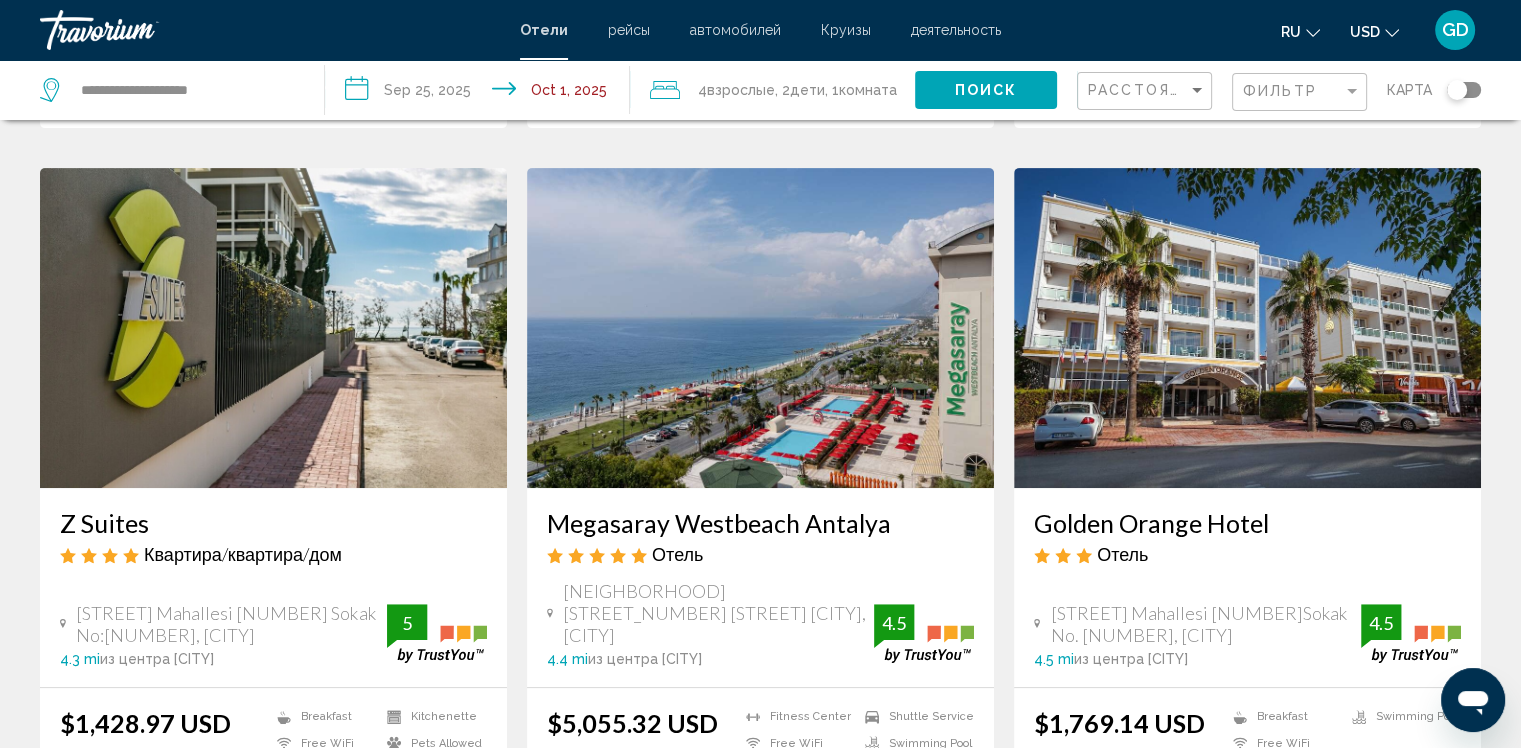 scroll, scrollTop: 800, scrollLeft: 0, axis: vertical 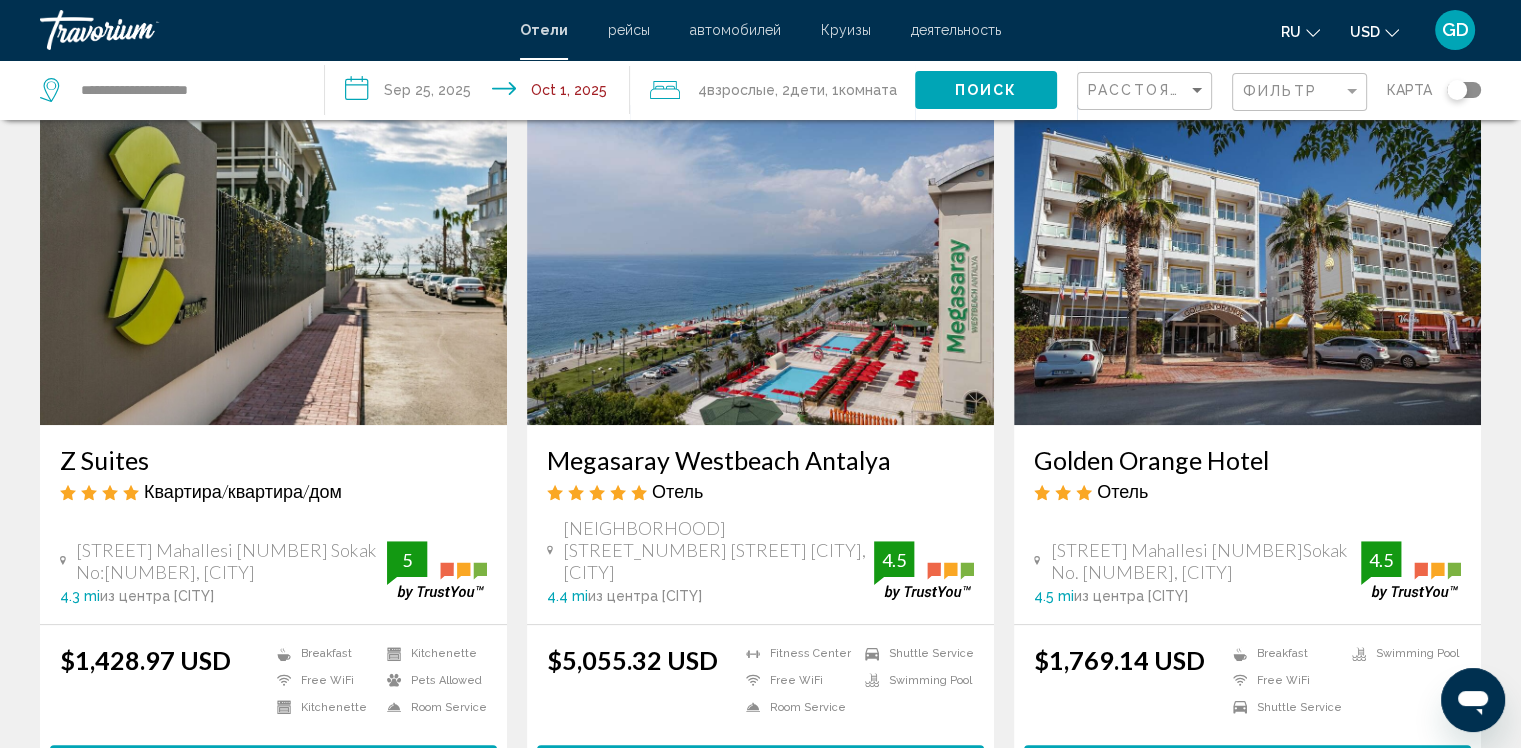 click on "Отель" at bounding box center (760, 491) 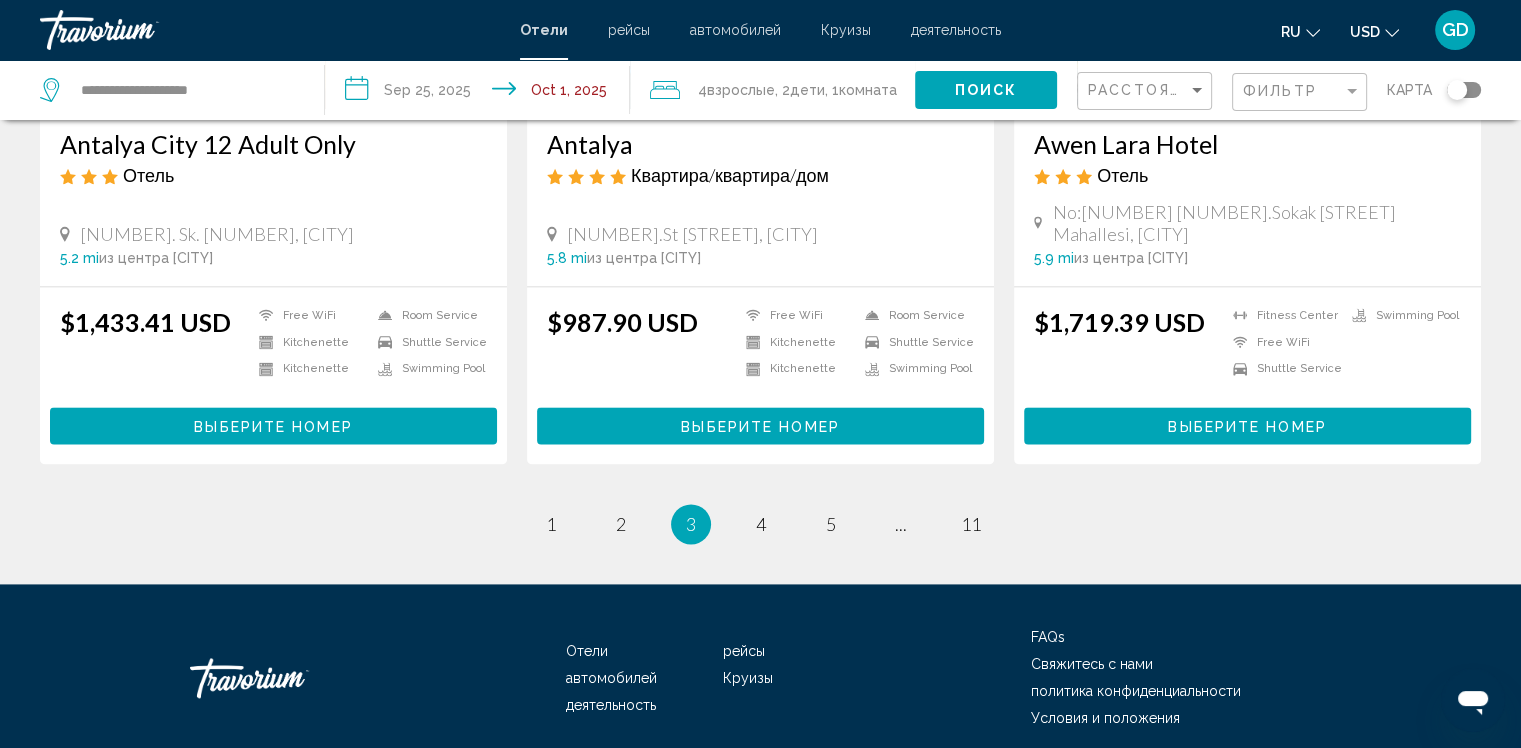 scroll, scrollTop: 2601, scrollLeft: 0, axis: vertical 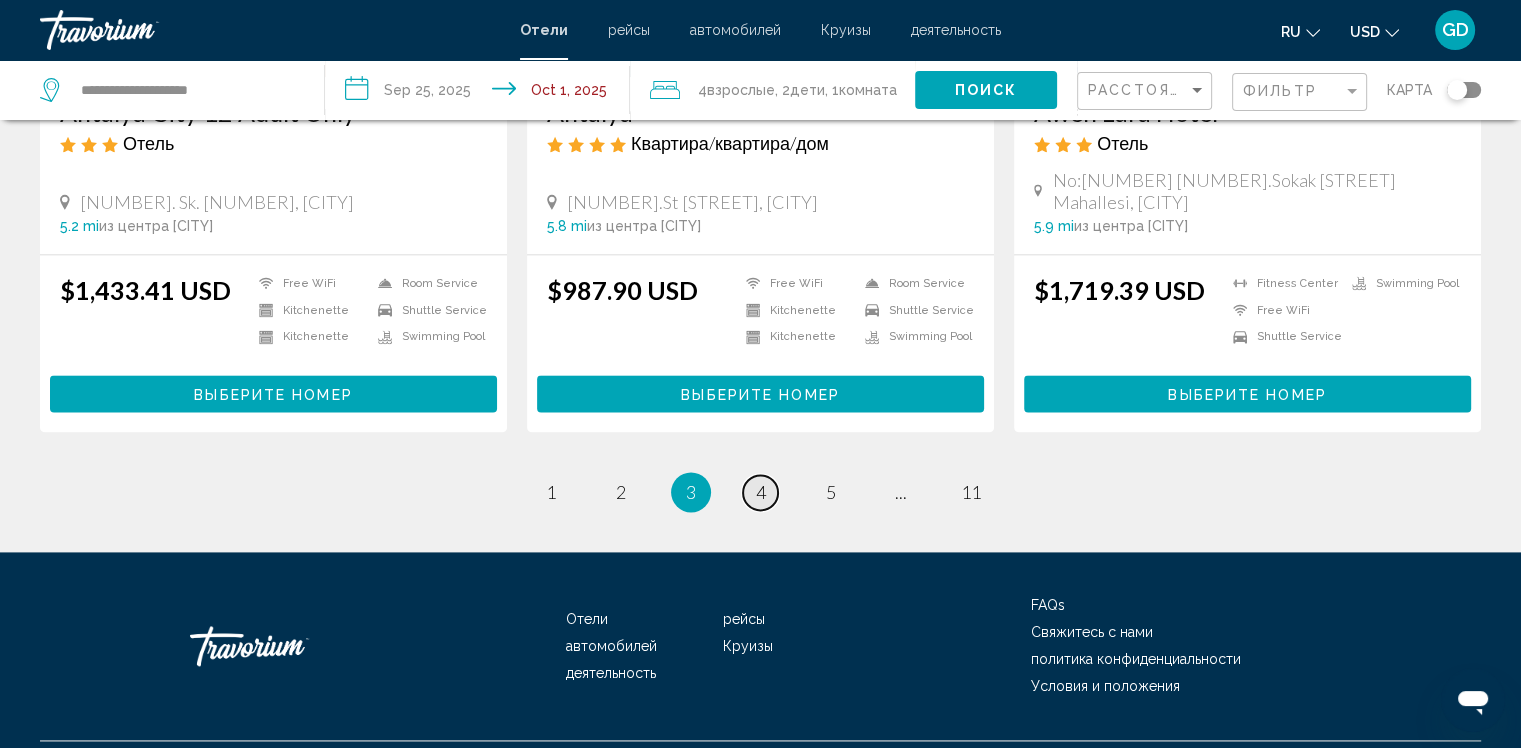 click on "4" at bounding box center (761, 492) 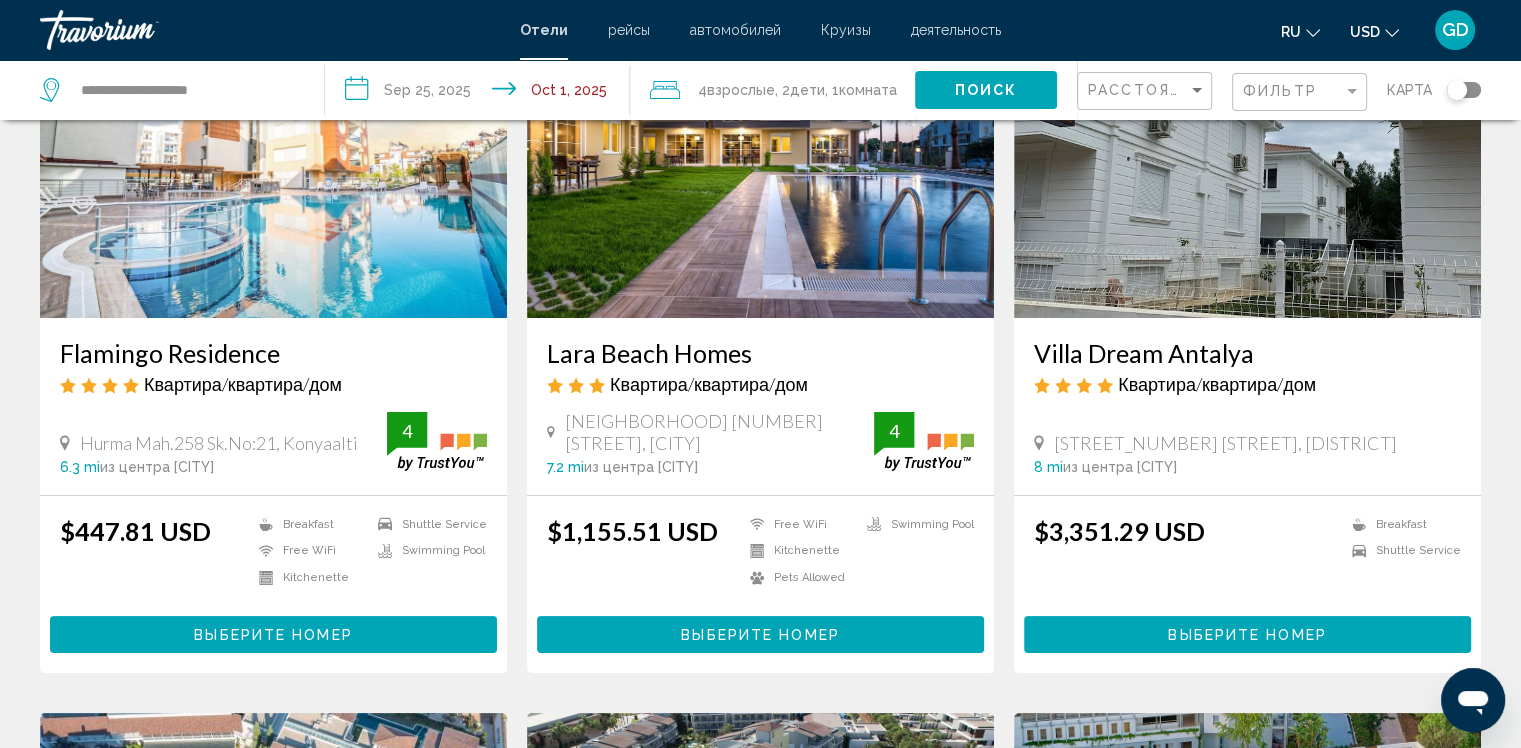 scroll, scrollTop: 200, scrollLeft: 0, axis: vertical 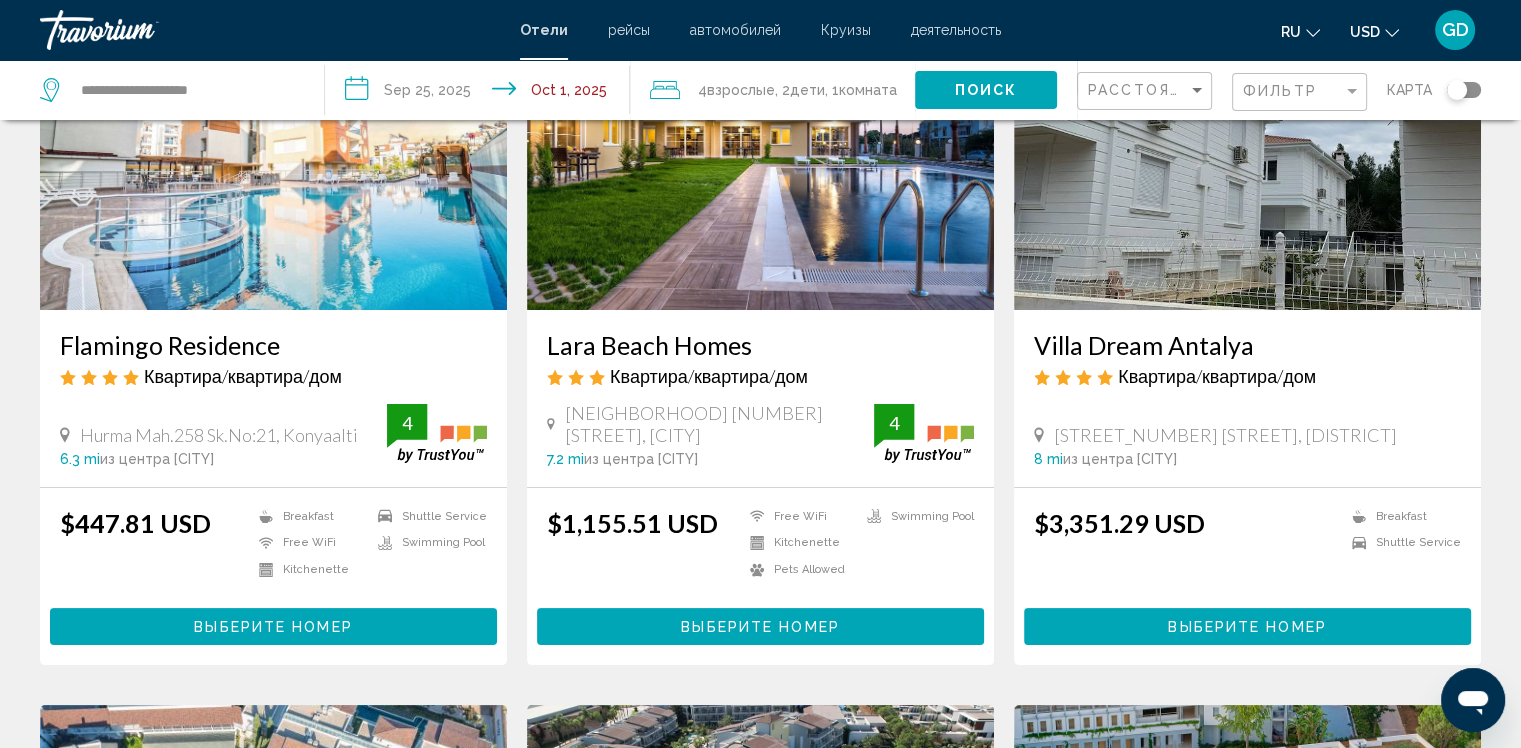 click on "Flamingo Residence" at bounding box center [273, 345] 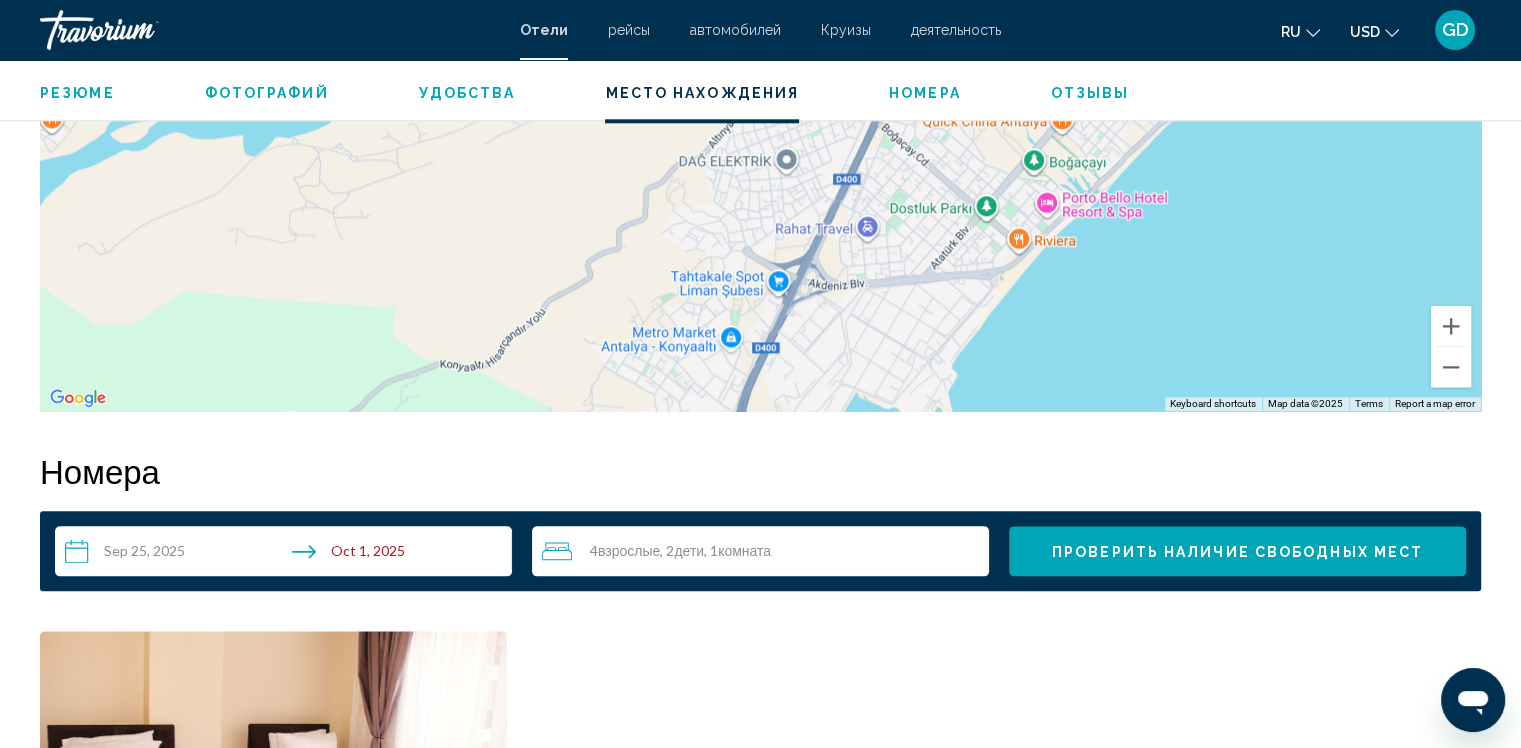 scroll, scrollTop: 2200, scrollLeft: 0, axis: vertical 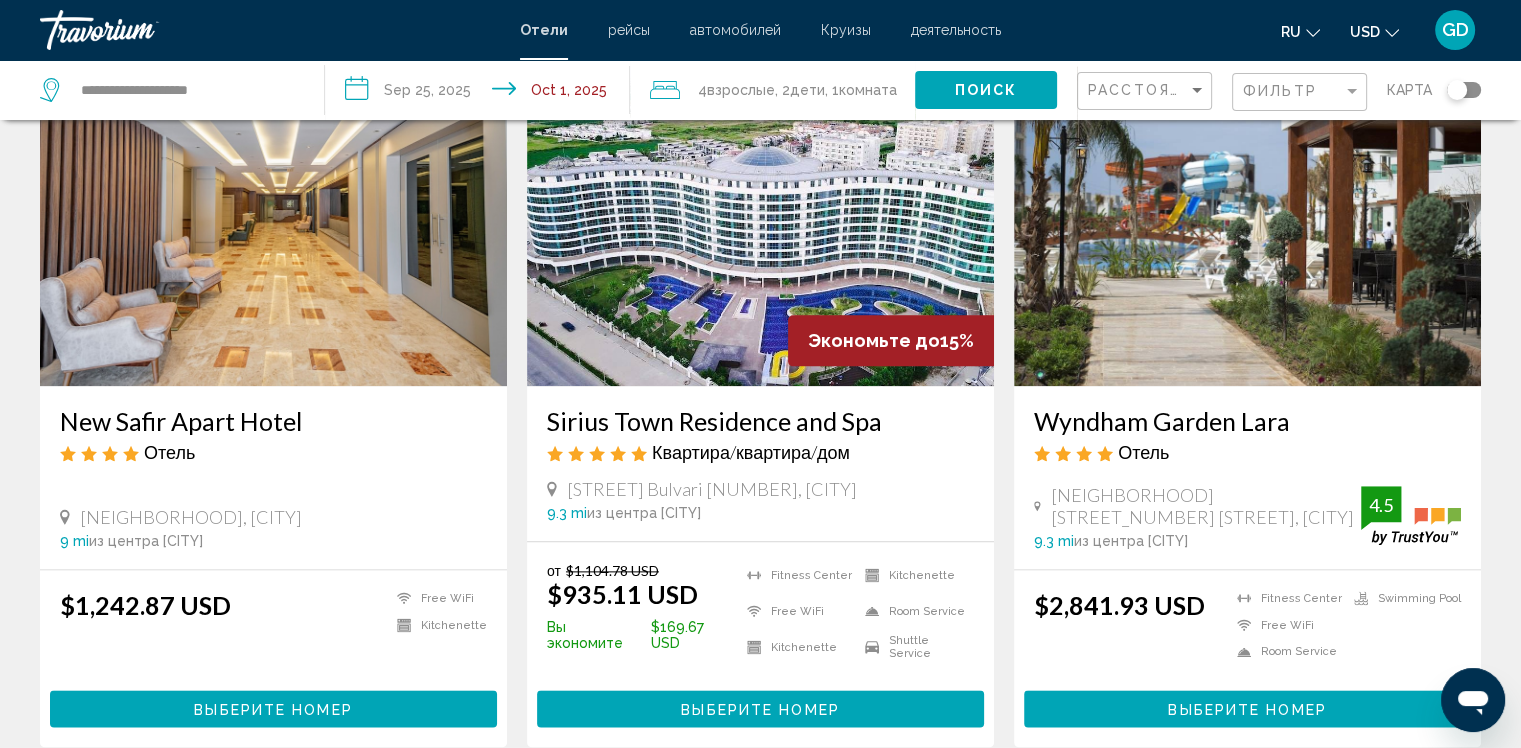 click on "Sirius Town Residence and Spa" at bounding box center (760, 421) 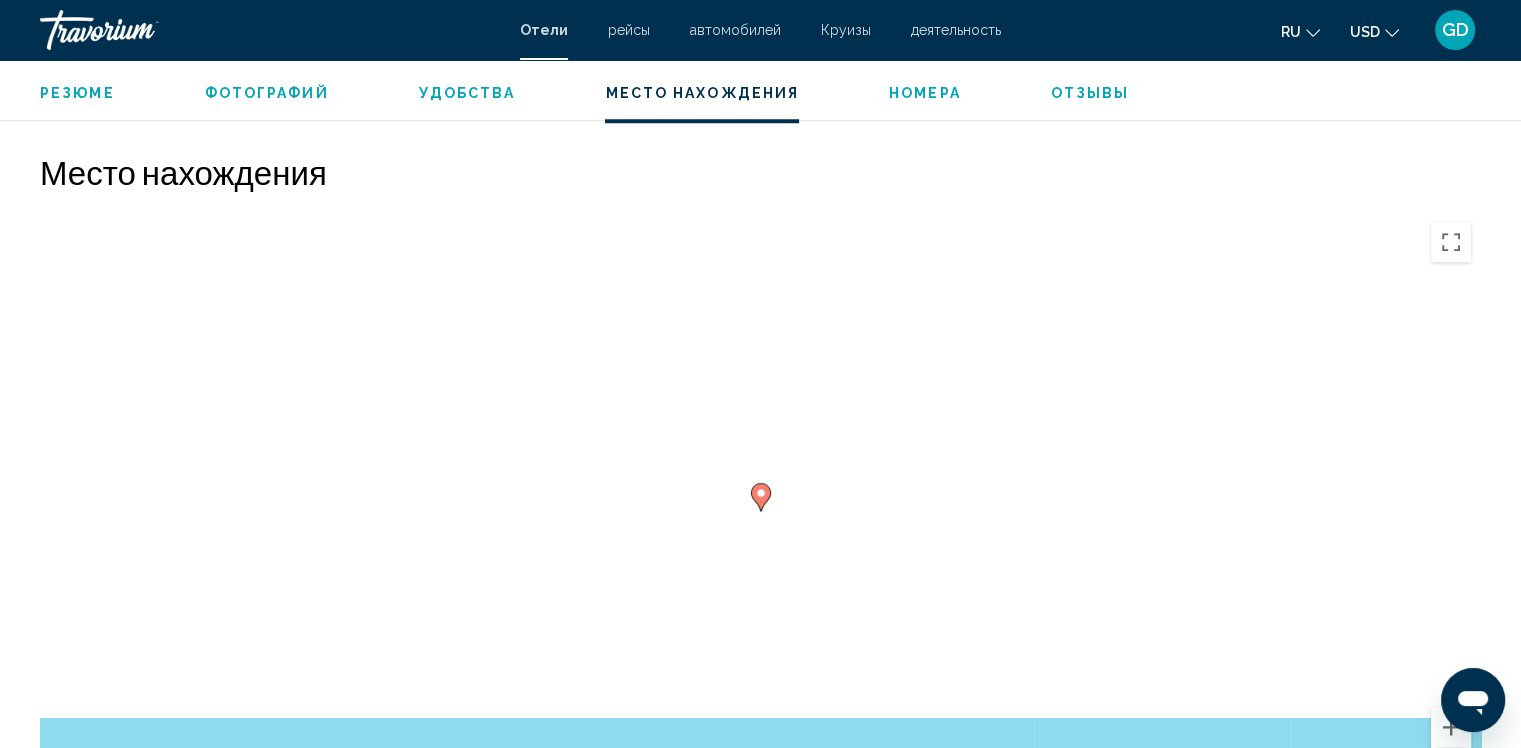 scroll, scrollTop: 1792, scrollLeft: 0, axis: vertical 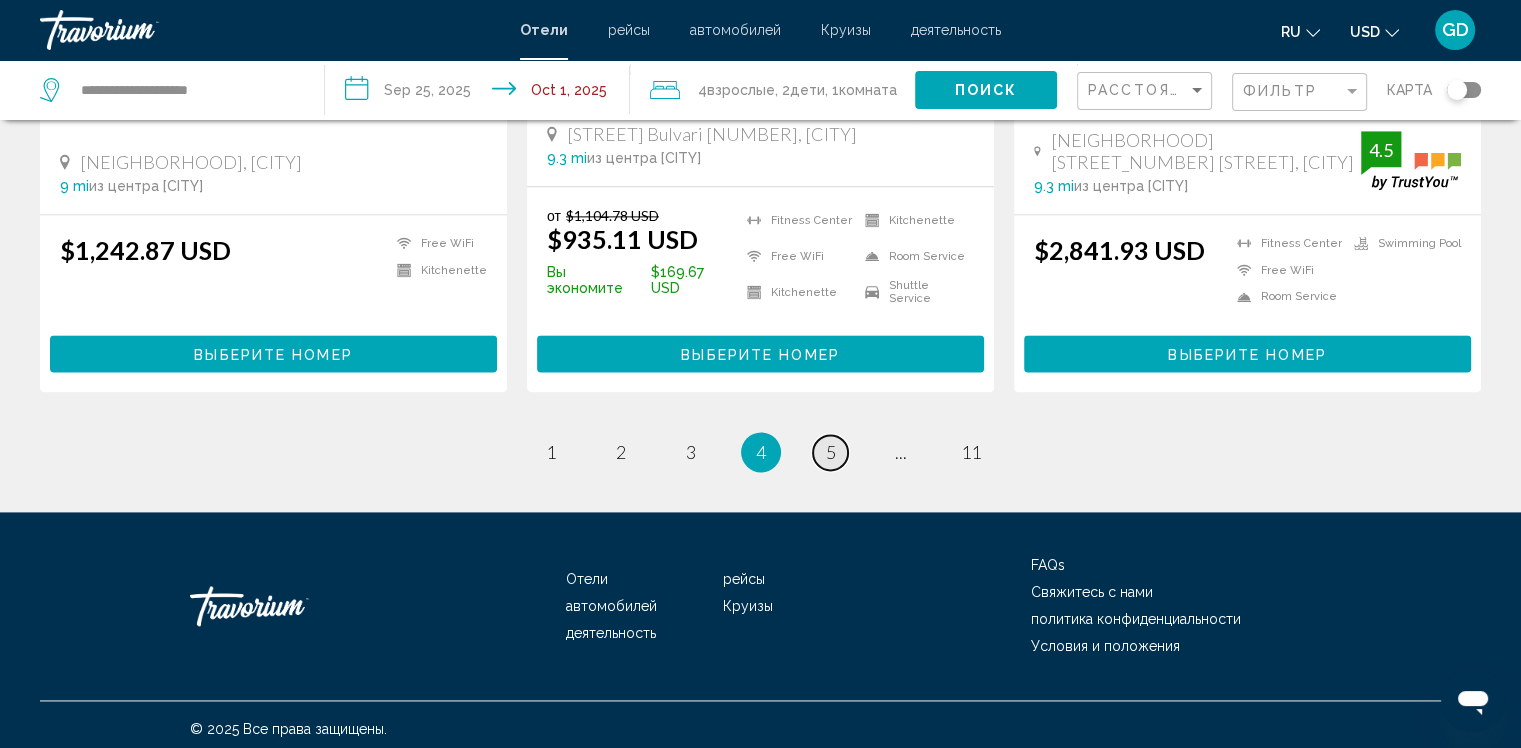 click on "5" at bounding box center (831, 452) 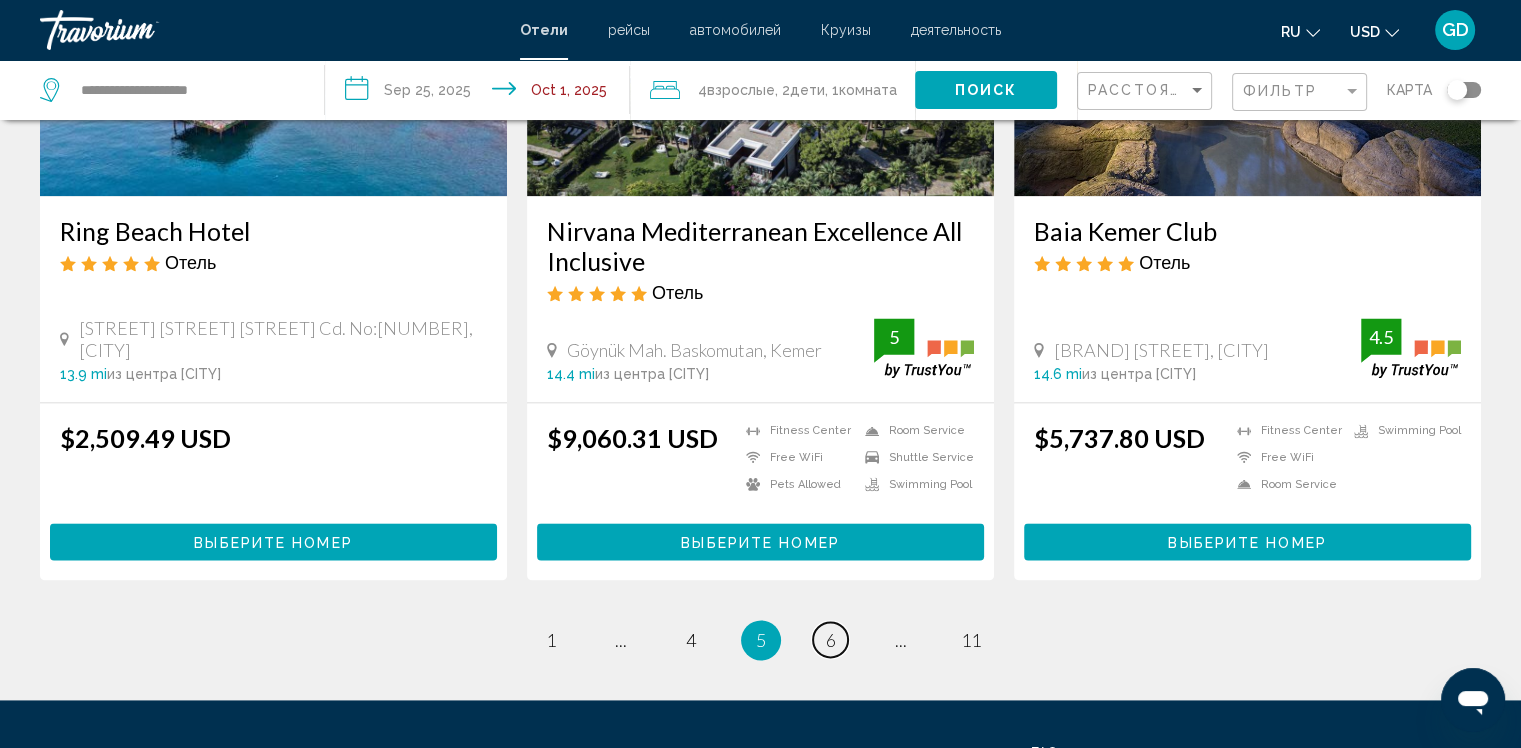 scroll, scrollTop: 2476, scrollLeft: 0, axis: vertical 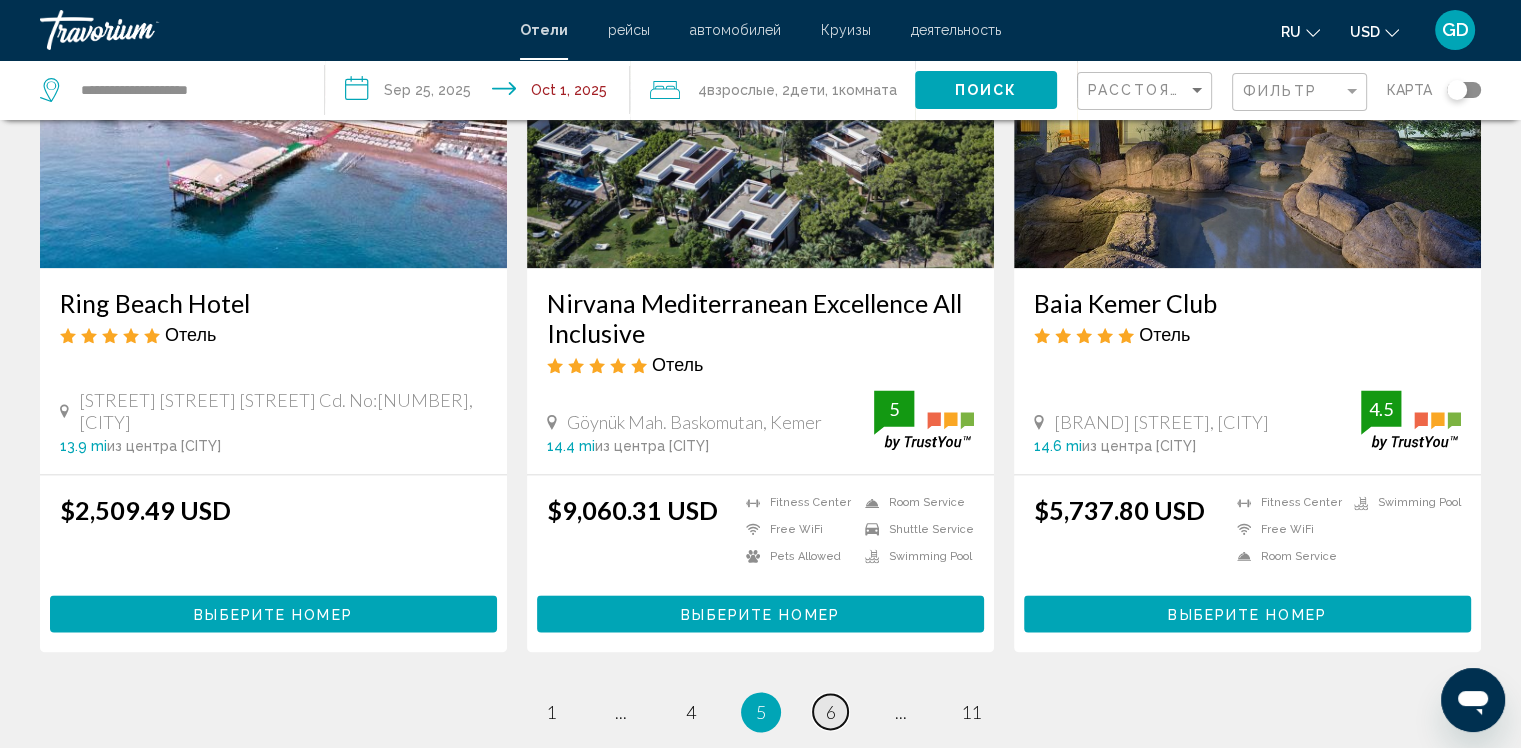 click on "page  6" at bounding box center (830, 711) 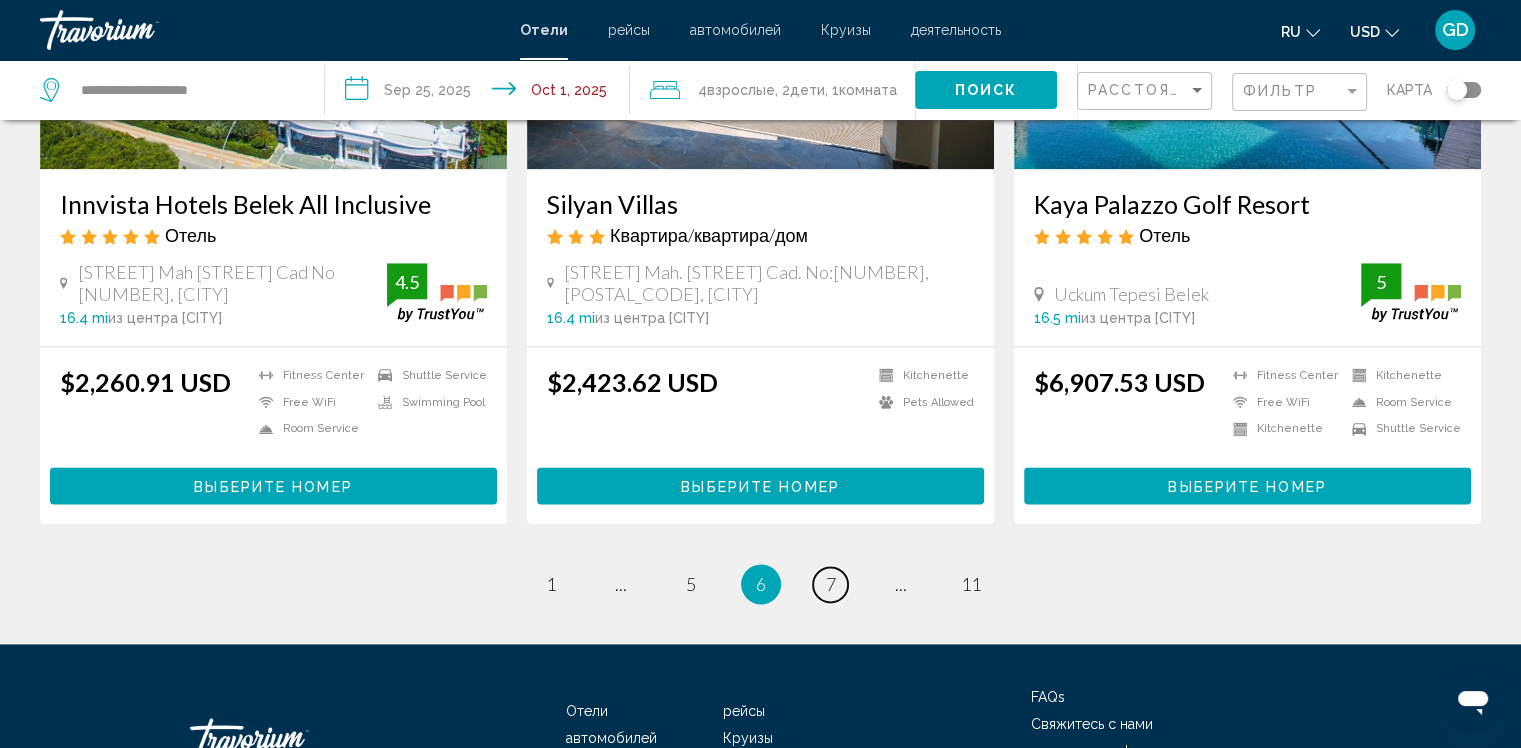 scroll, scrollTop: 2600, scrollLeft: 0, axis: vertical 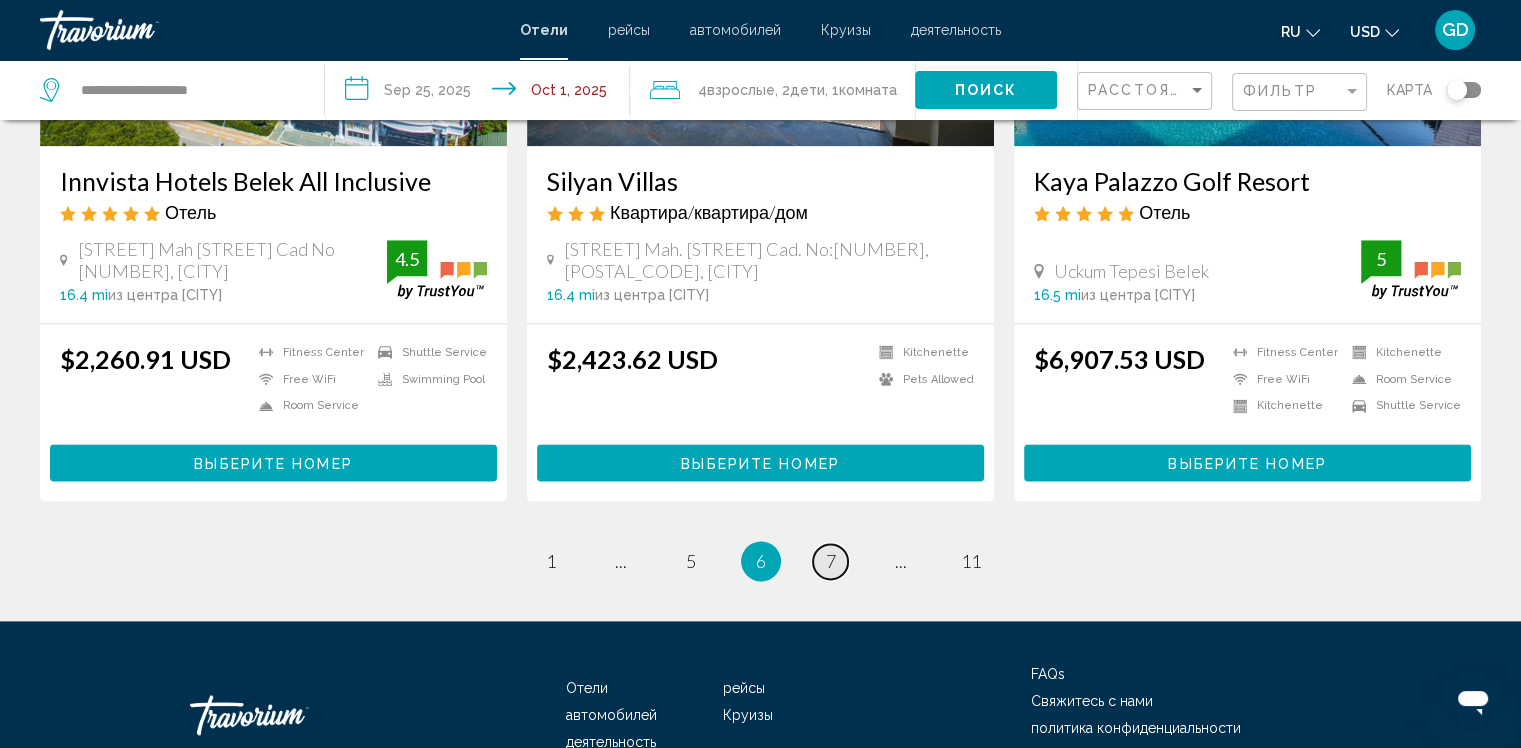 click on "7" at bounding box center (831, 561) 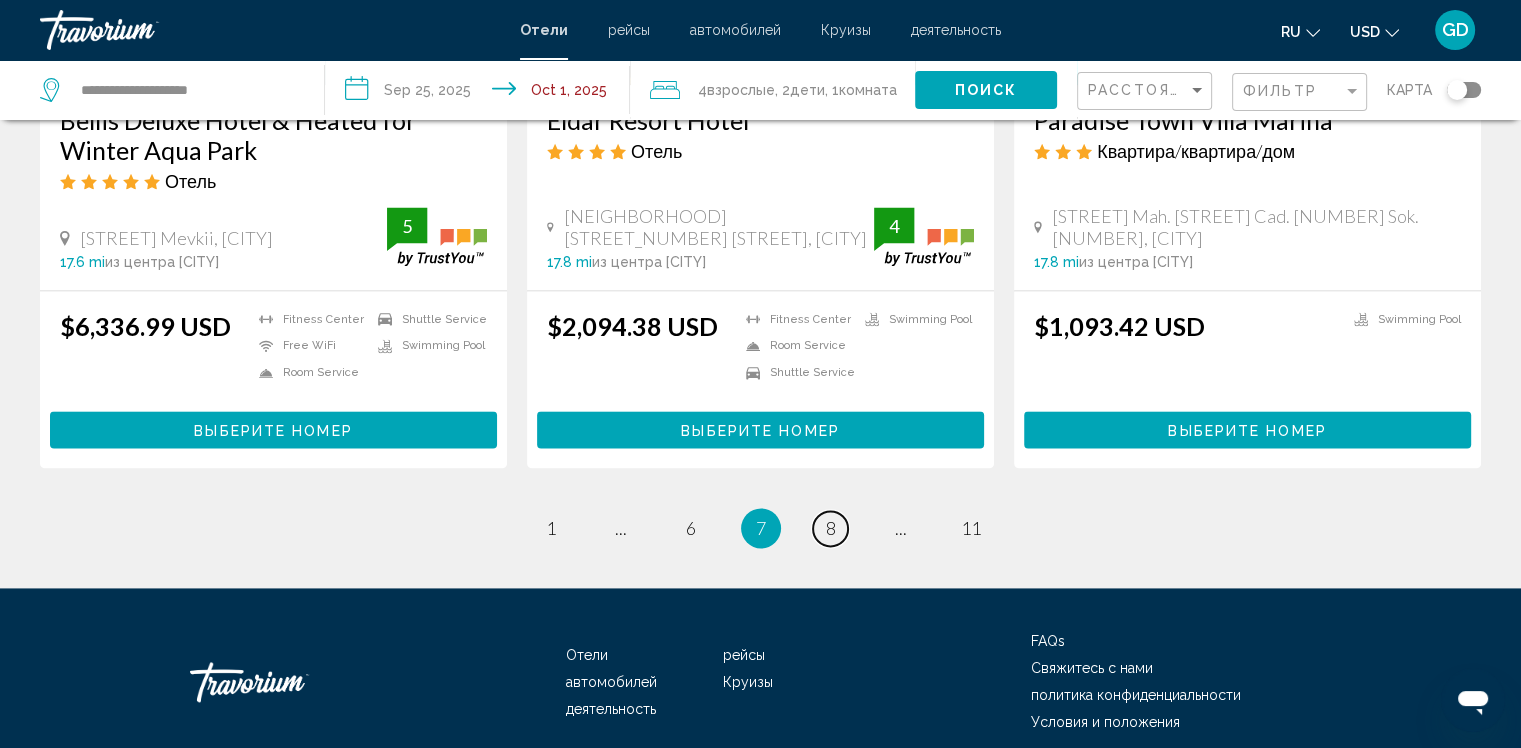 scroll, scrollTop: 2400, scrollLeft: 0, axis: vertical 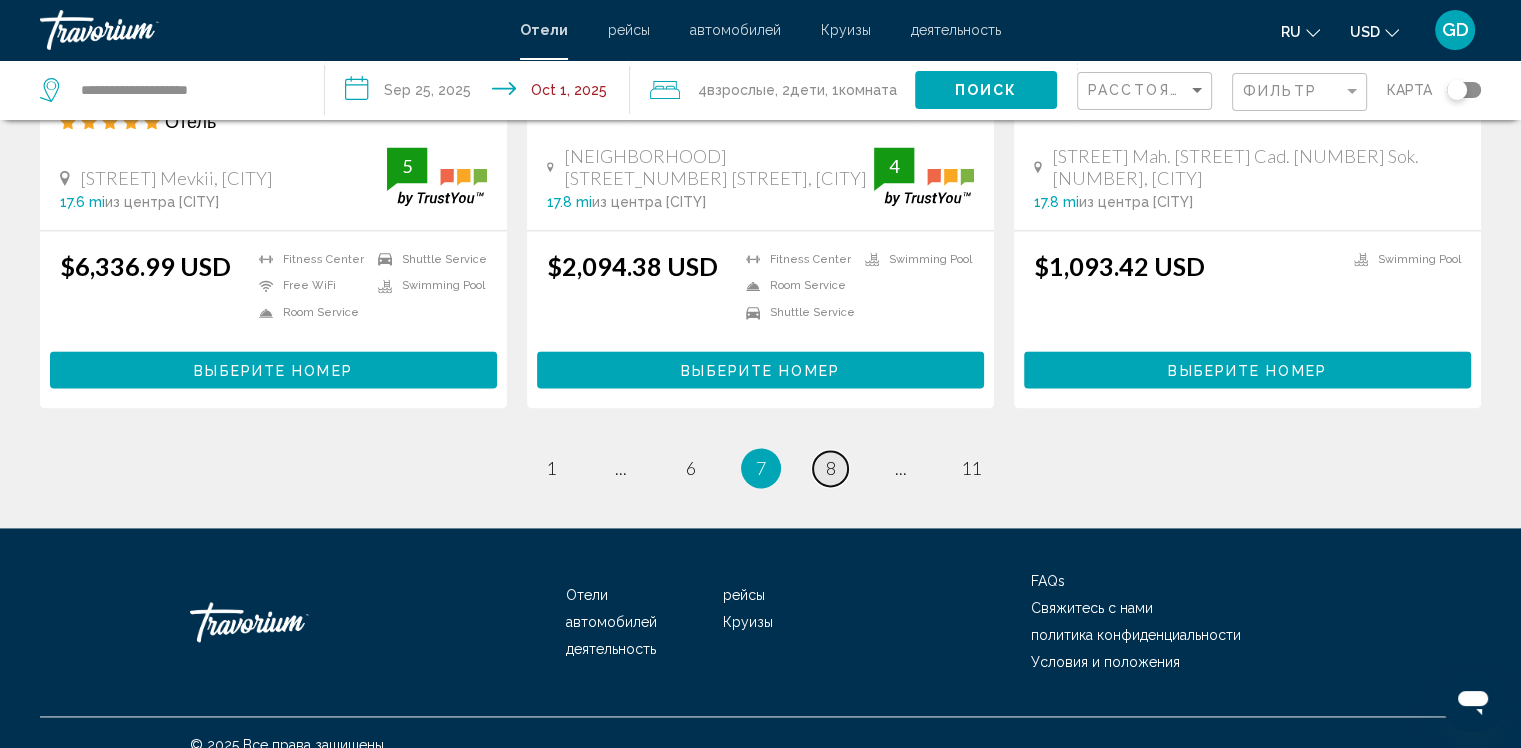 click on "page  8" at bounding box center (830, 468) 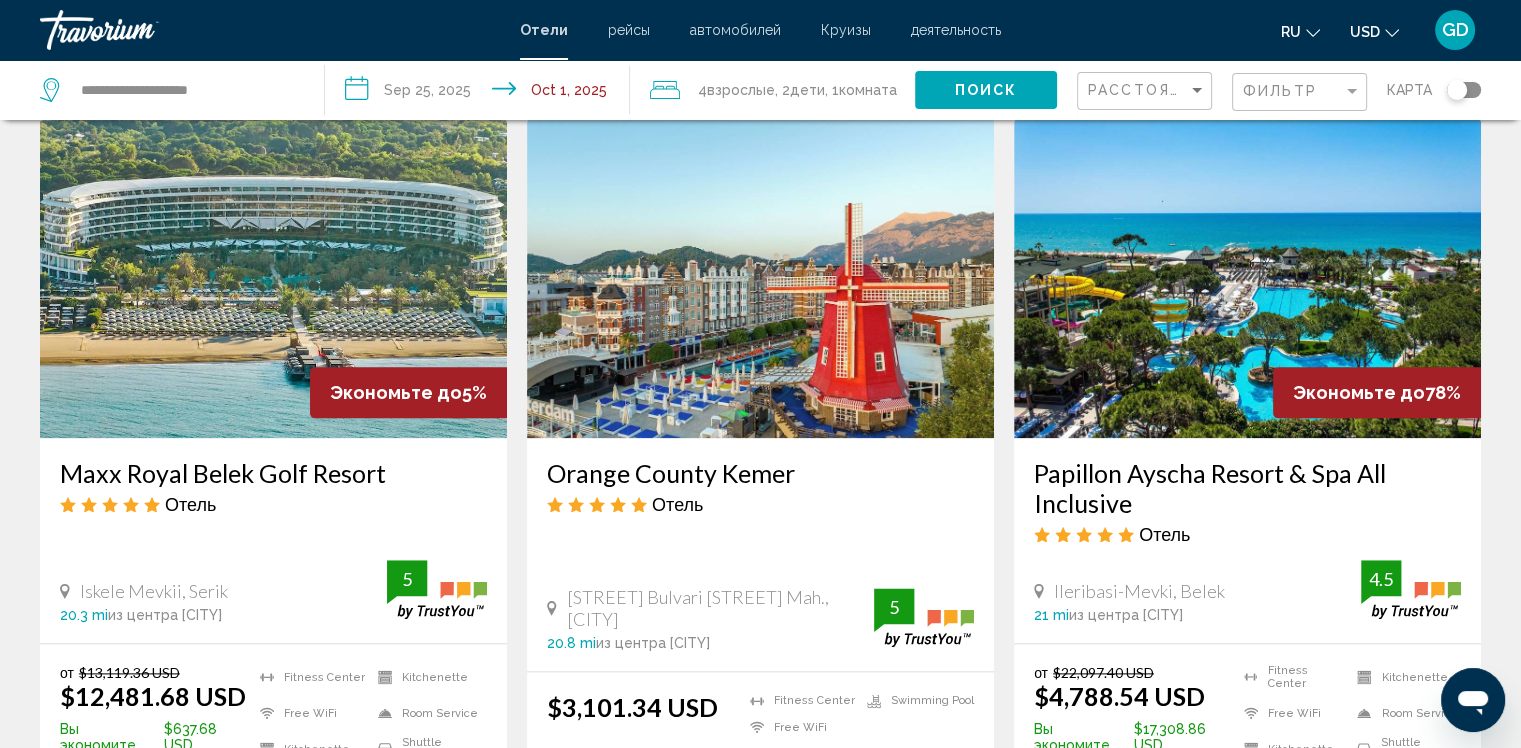 scroll, scrollTop: 2300, scrollLeft: 0, axis: vertical 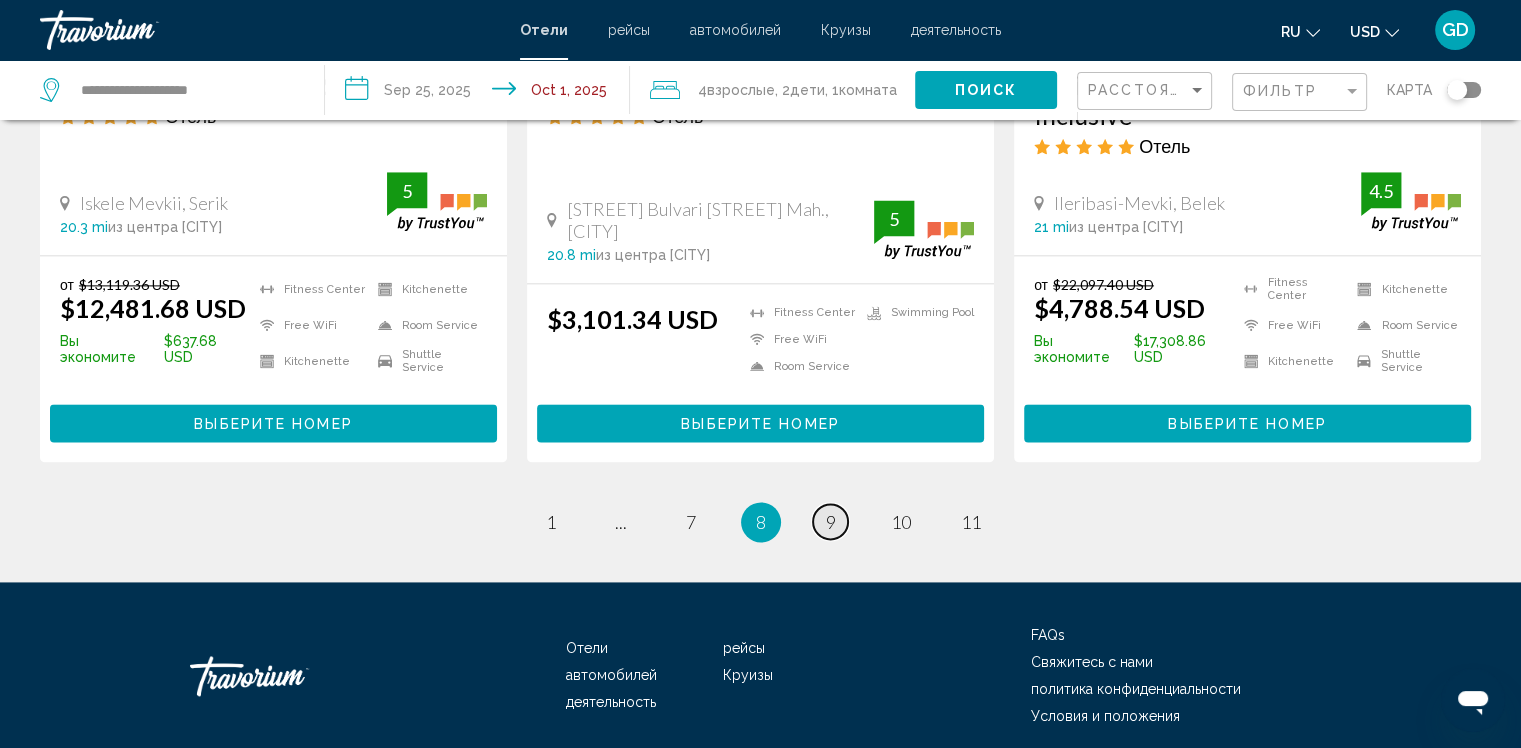 click on "page  9" at bounding box center (830, 521) 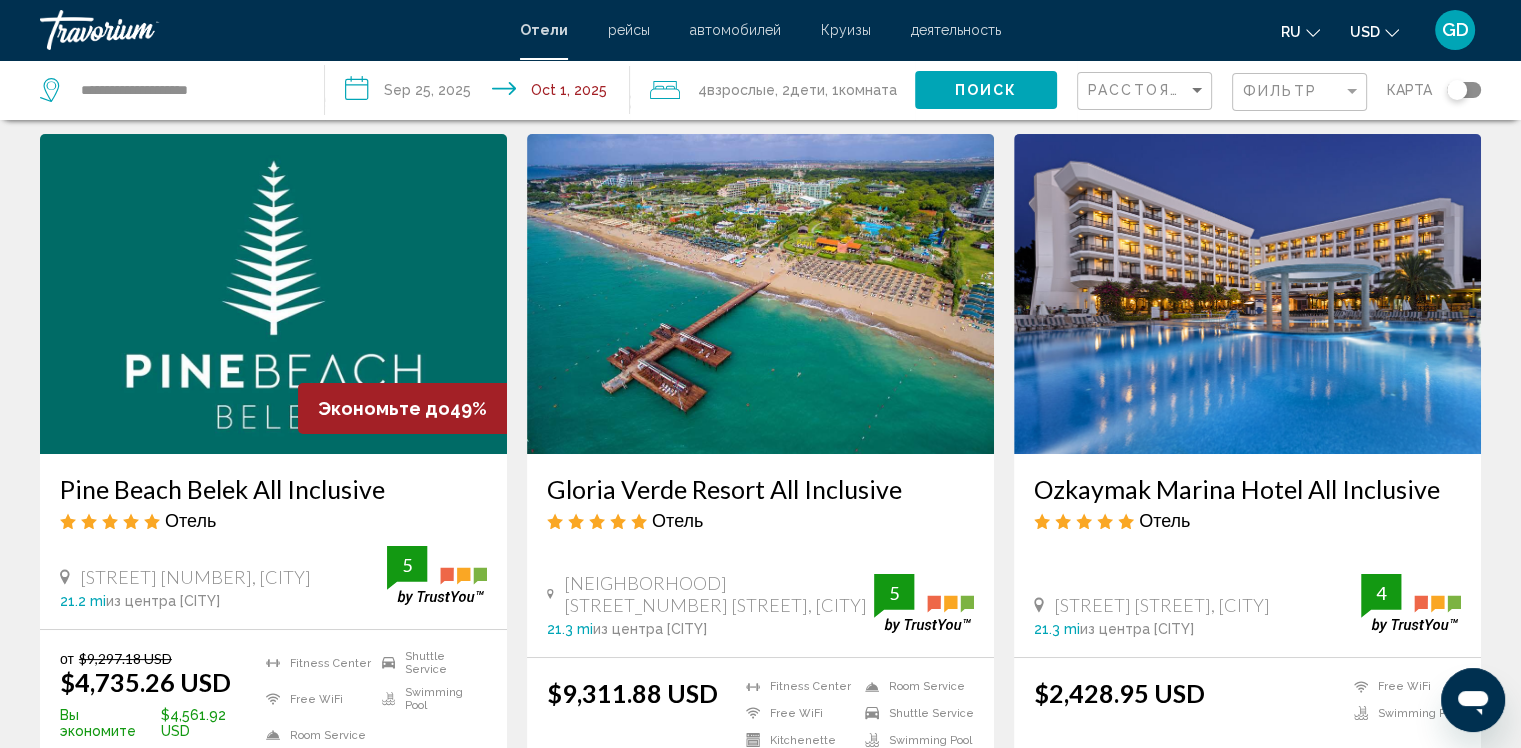 scroll, scrollTop: 0, scrollLeft: 0, axis: both 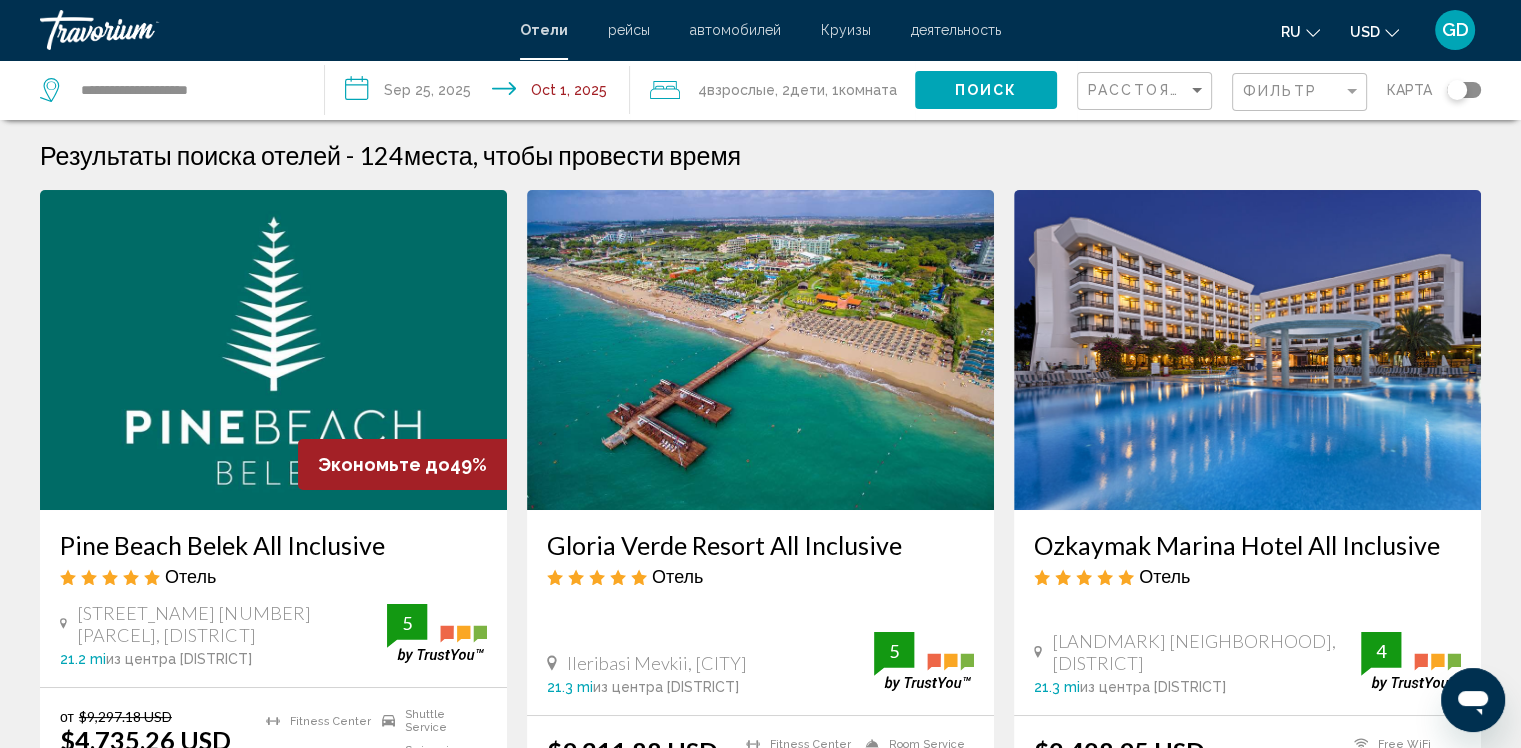 click on "**********" at bounding box center (481, 93) 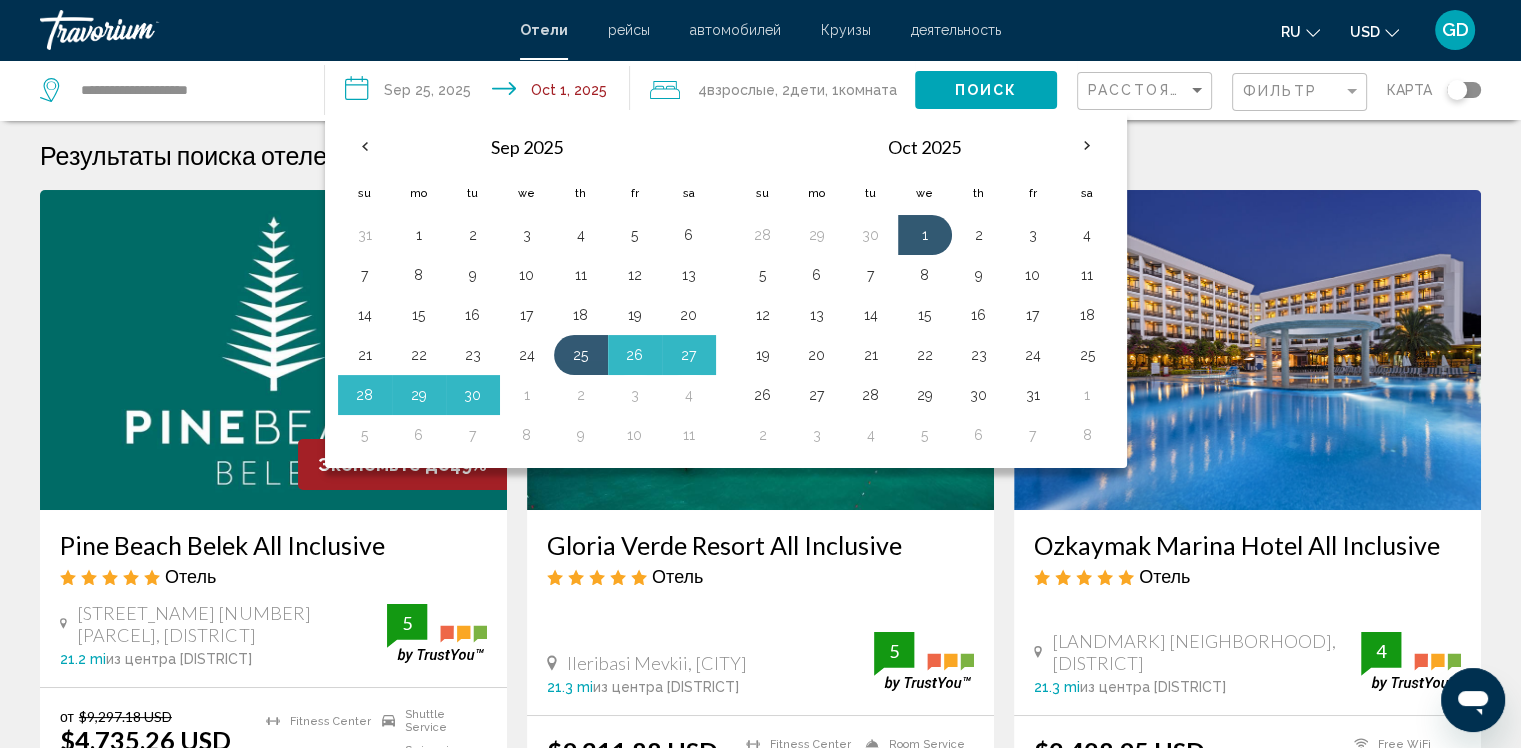 click on "Результаты поиска отелей  -   124  места, чтобы провести время Экономьте до  49%   Pine Beach Belek All Inclusive
Отель
Ileribasi Mevkii 5 Parsel, Serik 21.2 mi  из центра  Antalya от отеля 5 от $9,297.18 USD $4,735.26 USD  Вы экономите  $4,561.92 USD
Fitness Center
Free WiFi
Room Service
Shuttle Service
Swimming Pool  5 Выберите номер  Gloria Verde Resort All Inclusive
Отель 5 5 4 4" at bounding box center [760, 1705] 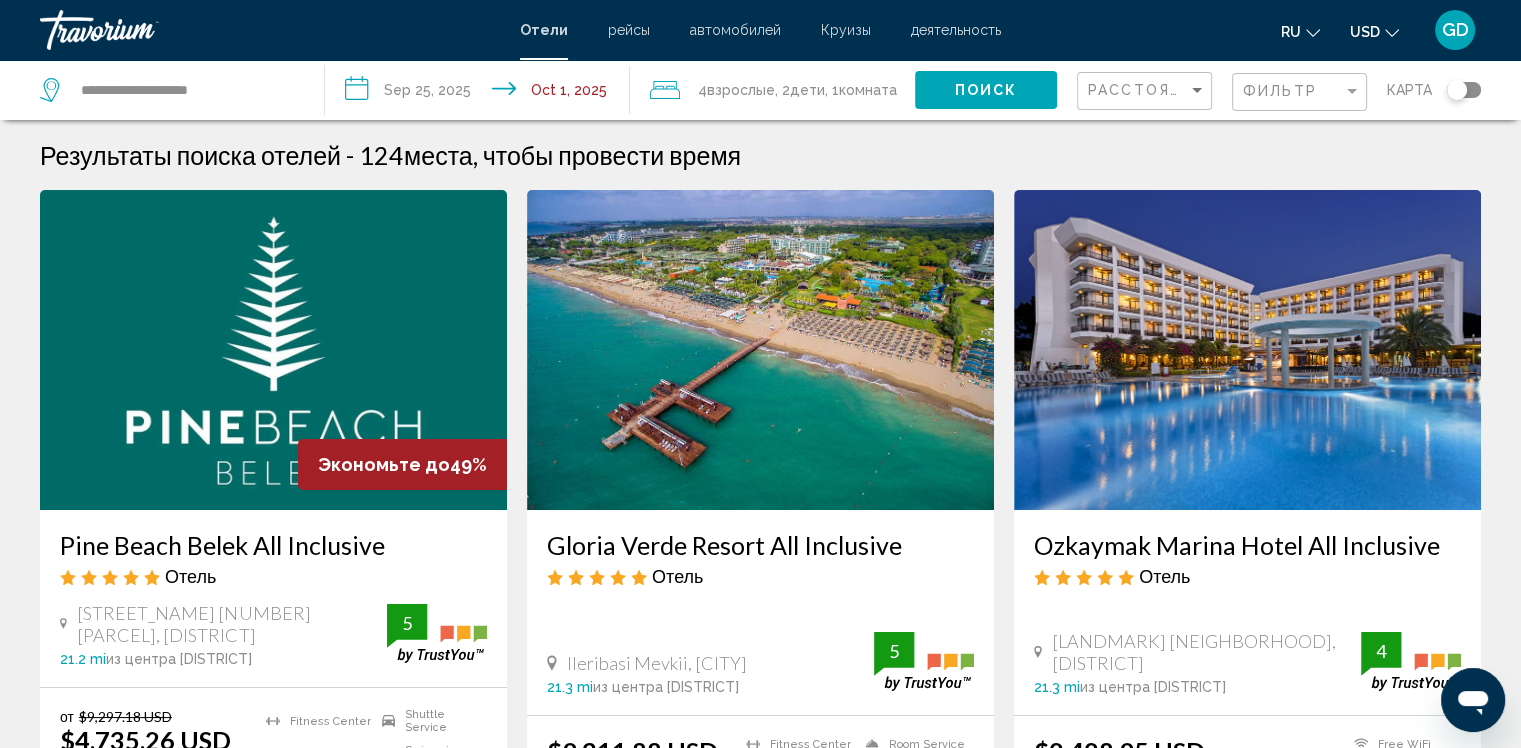 click on "**********" at bounding box center [481, 93] 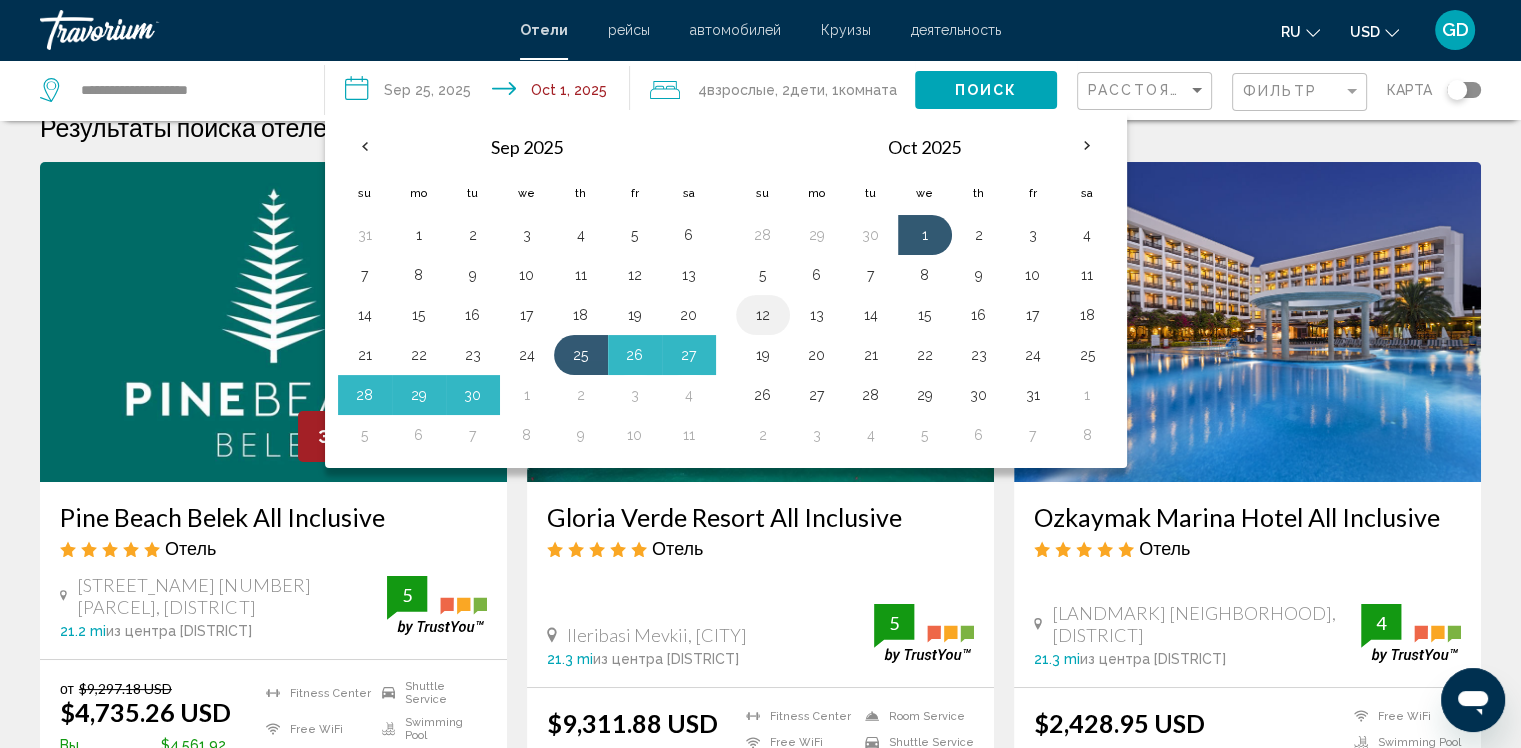 scroll, scrollTop: 0, scrollLeft: 0, axis: both 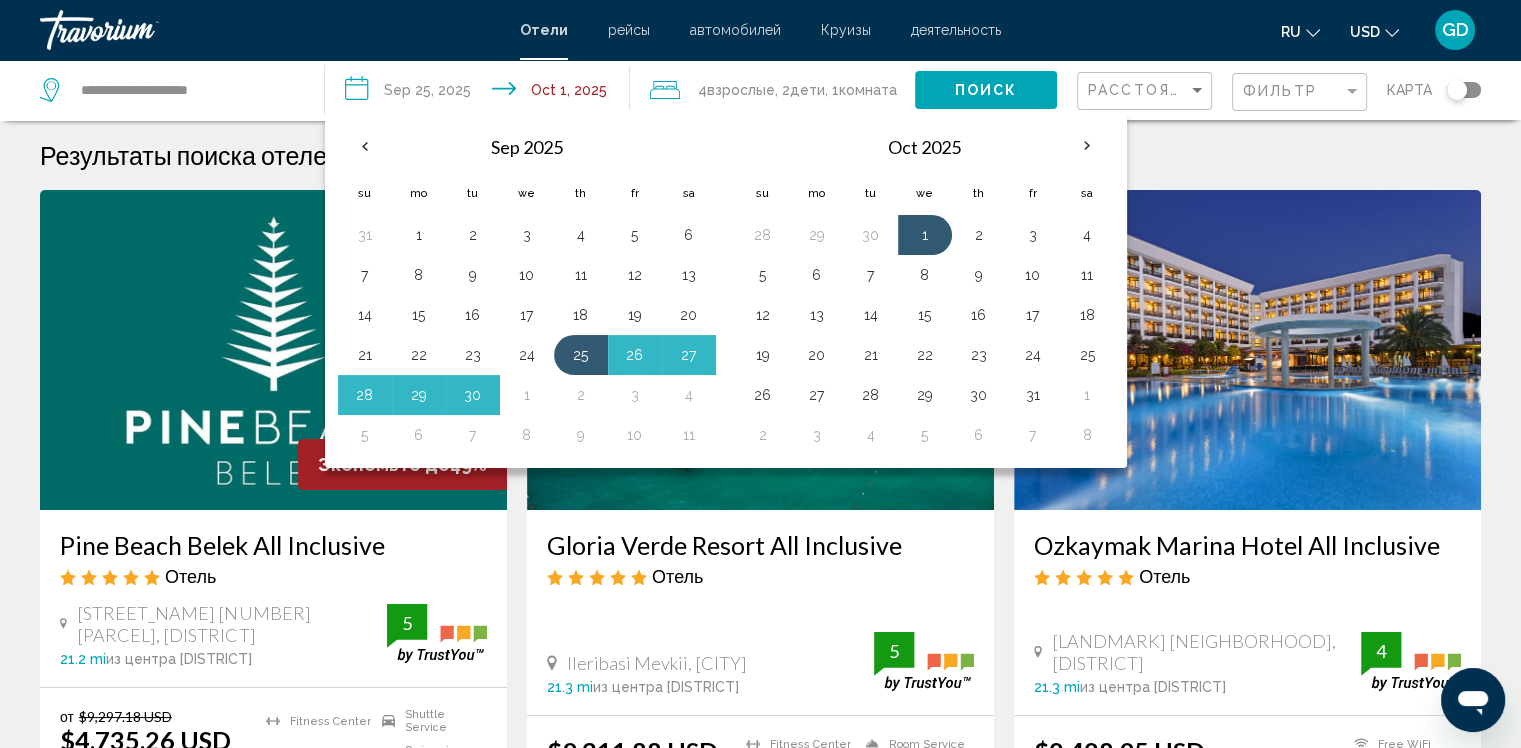click on "Результаты поиска отелей  -   124  места, чтобы провести время" at bounding box center (760, 155) 